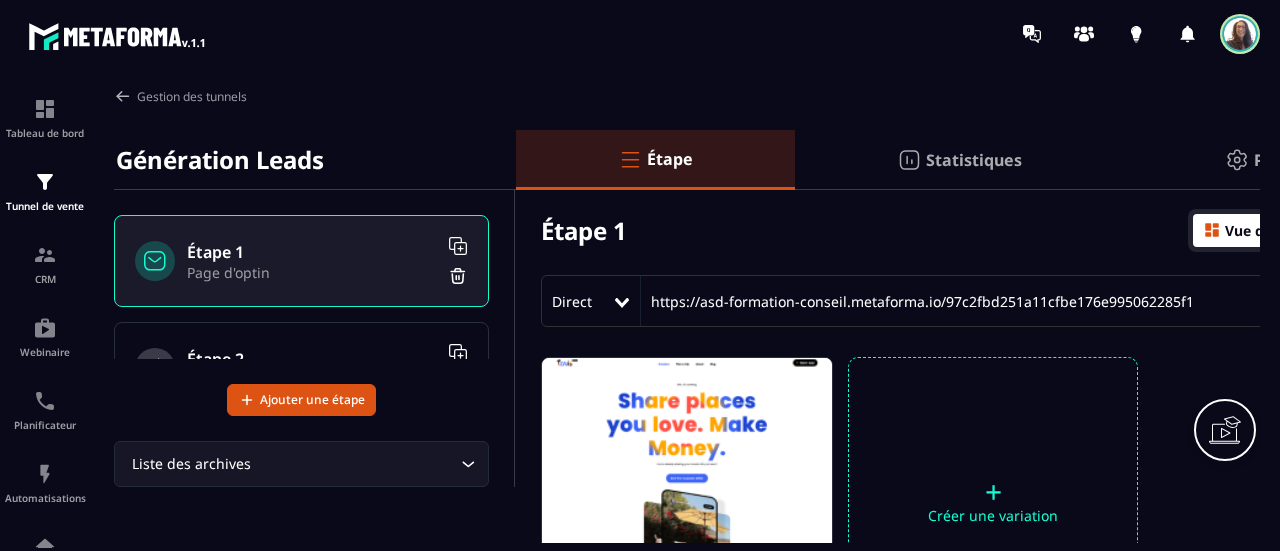 scroll, scrollTop: 0, scrollLeft: 0, axis: both 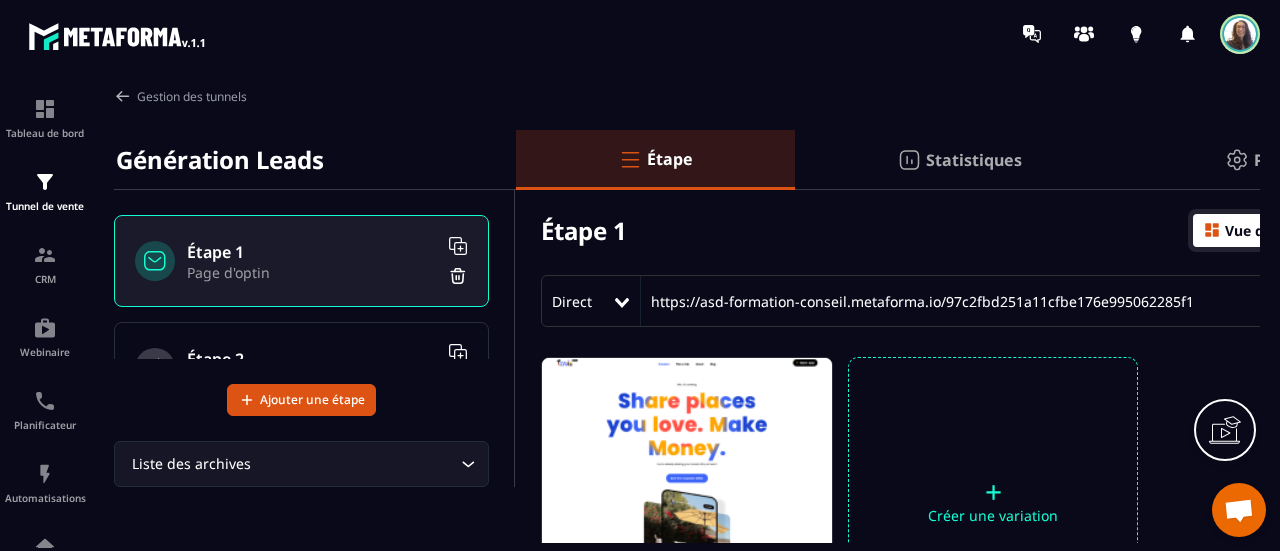 click on "Statistiques" at bounding box center [974, 160] 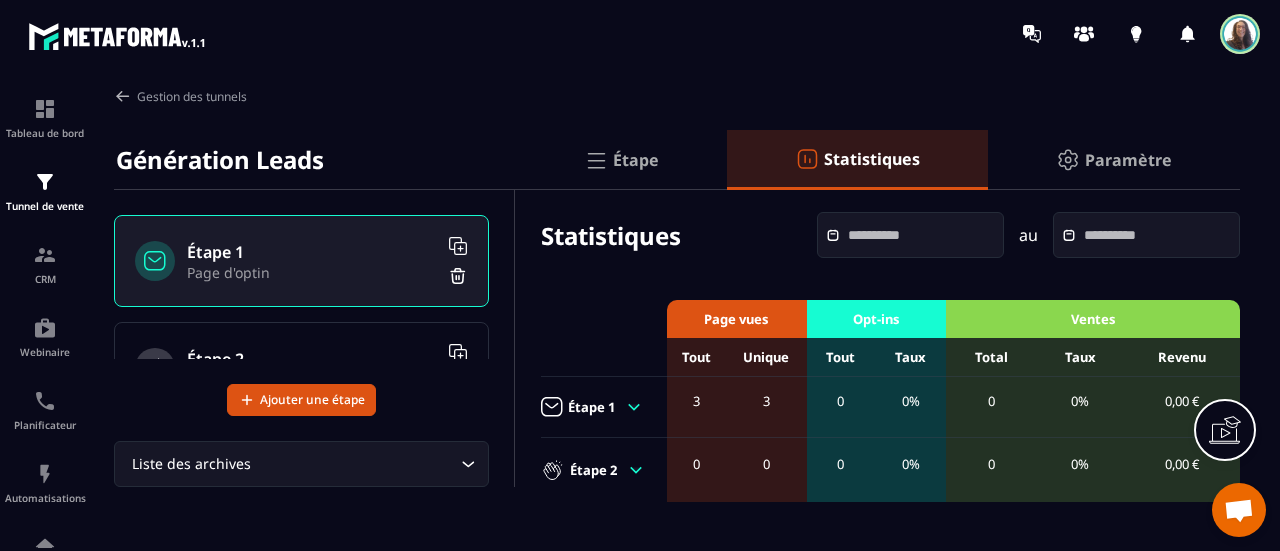 click on "Paramètre" at bounding box center (1128, 160) 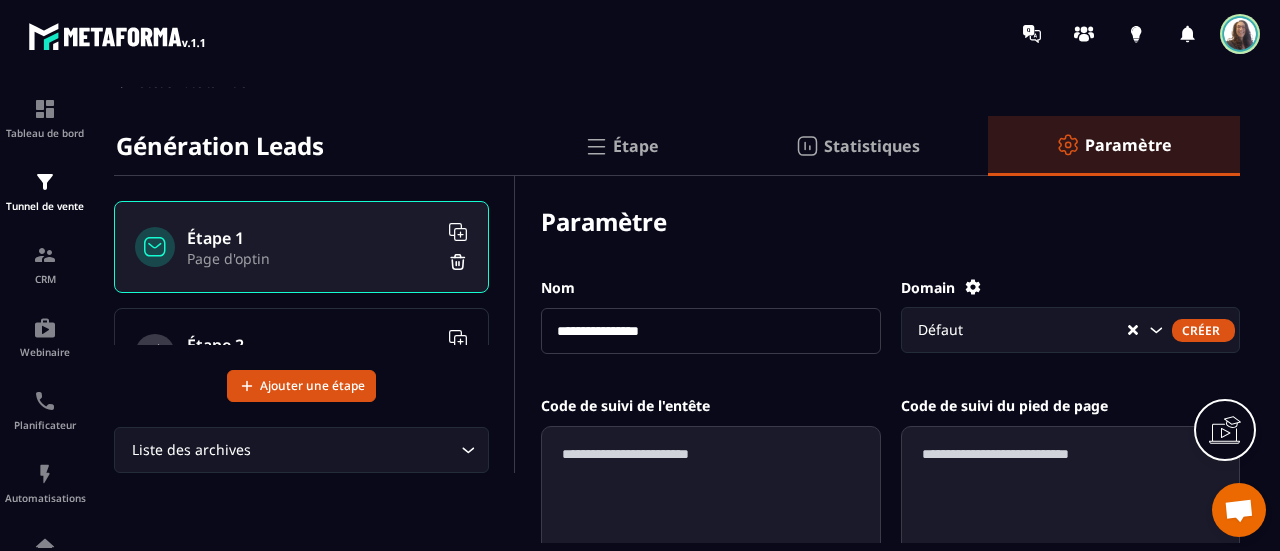 scroll, scrollTop: 0, scrollLeft: 0, axis: both 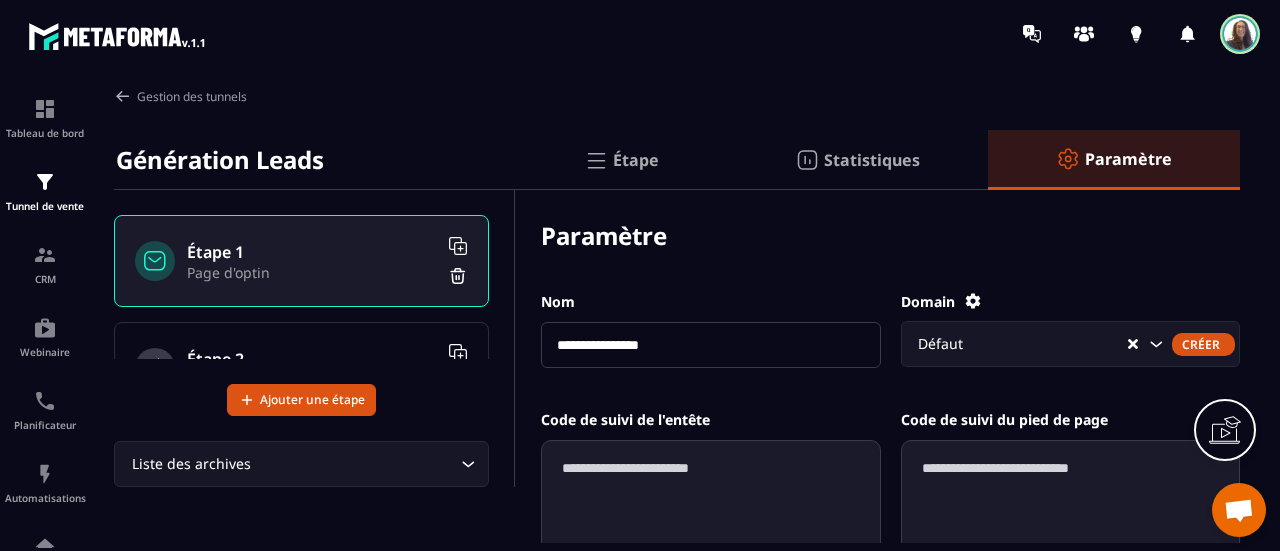 click on "Statistiques" 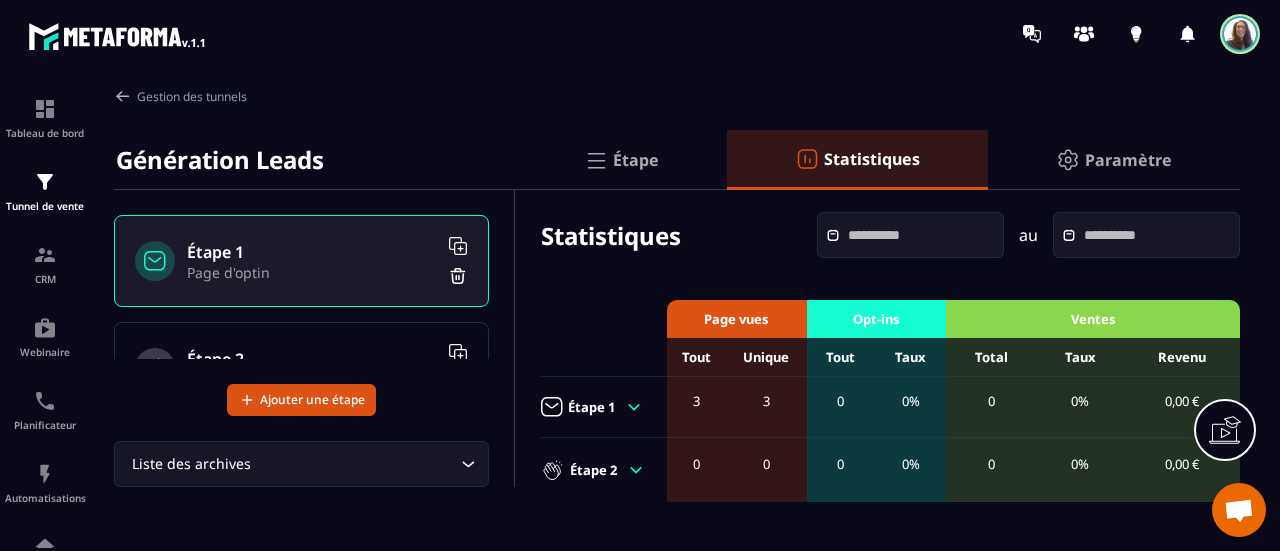 click on "Étape" 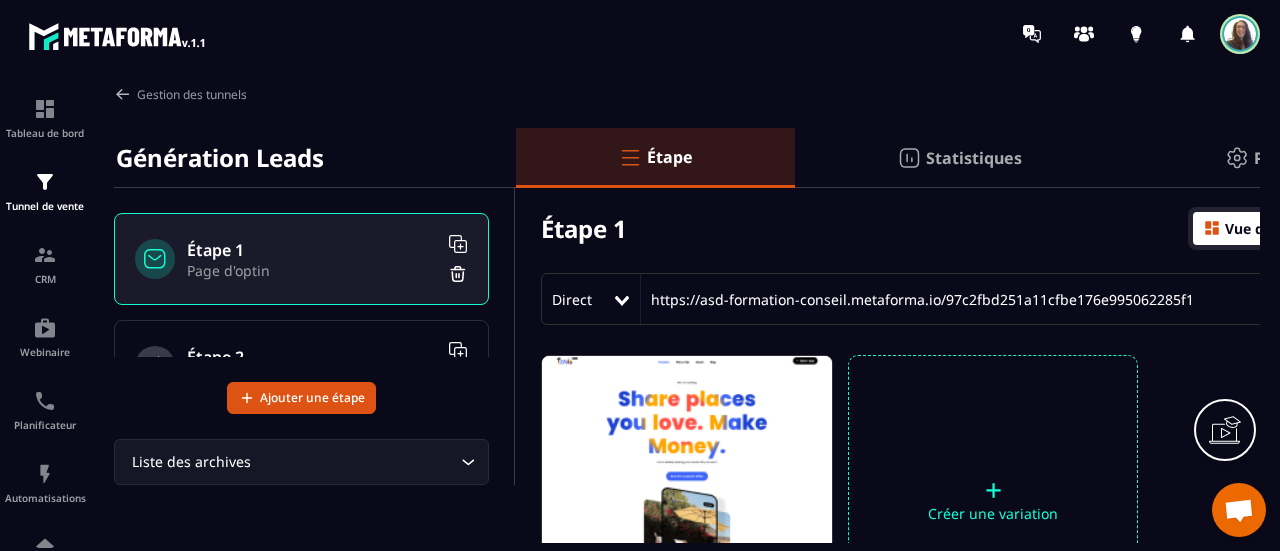 scroll, scrollTop: 0, scrollLeft: 0, axis: both 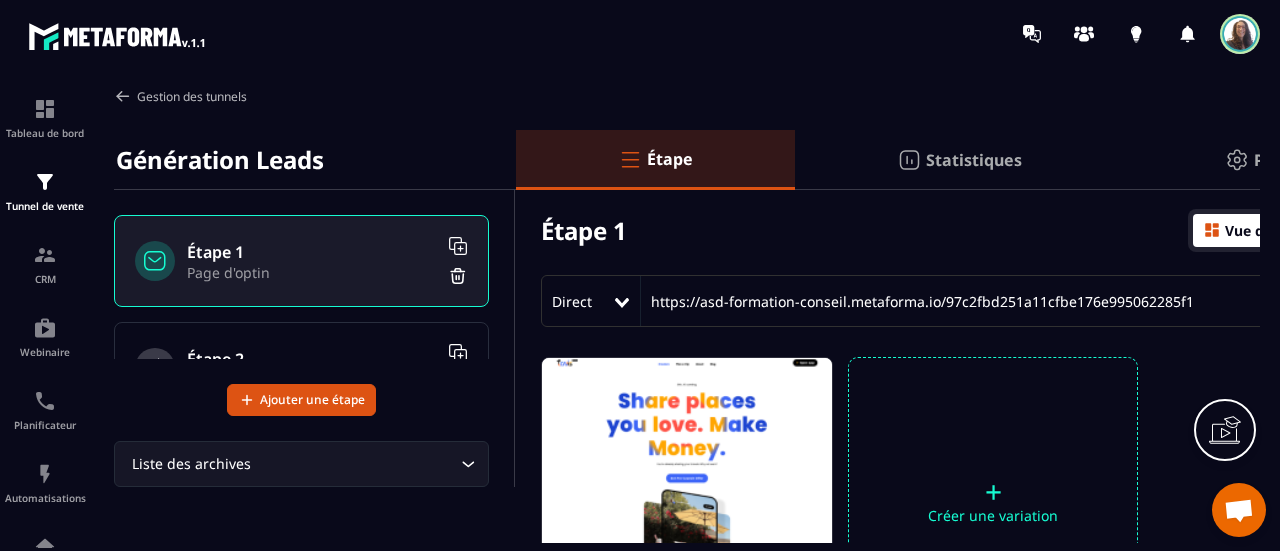 click at bounding box center [123, 96] 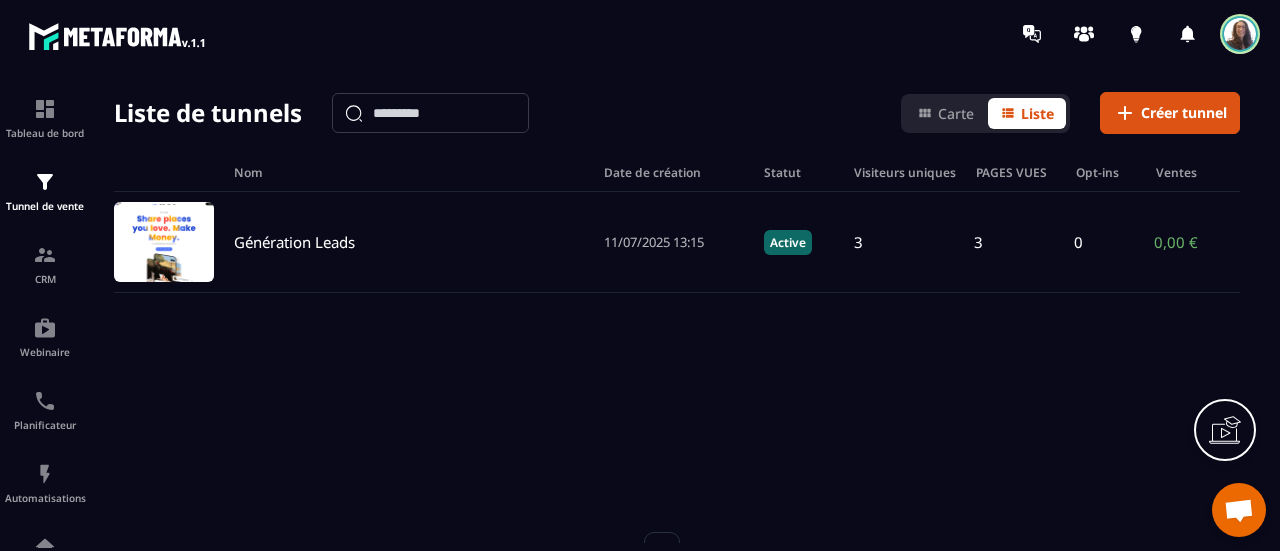 scroll, scrollTop: 0, scrollLeft: 0, axis: both 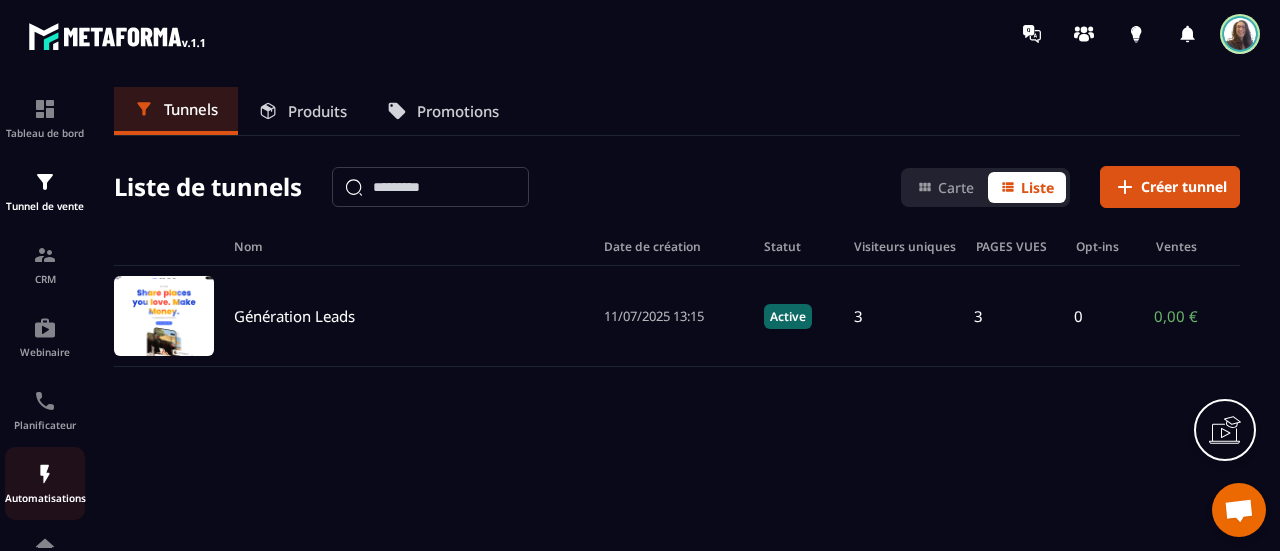 click at bounding box center (45, 474) 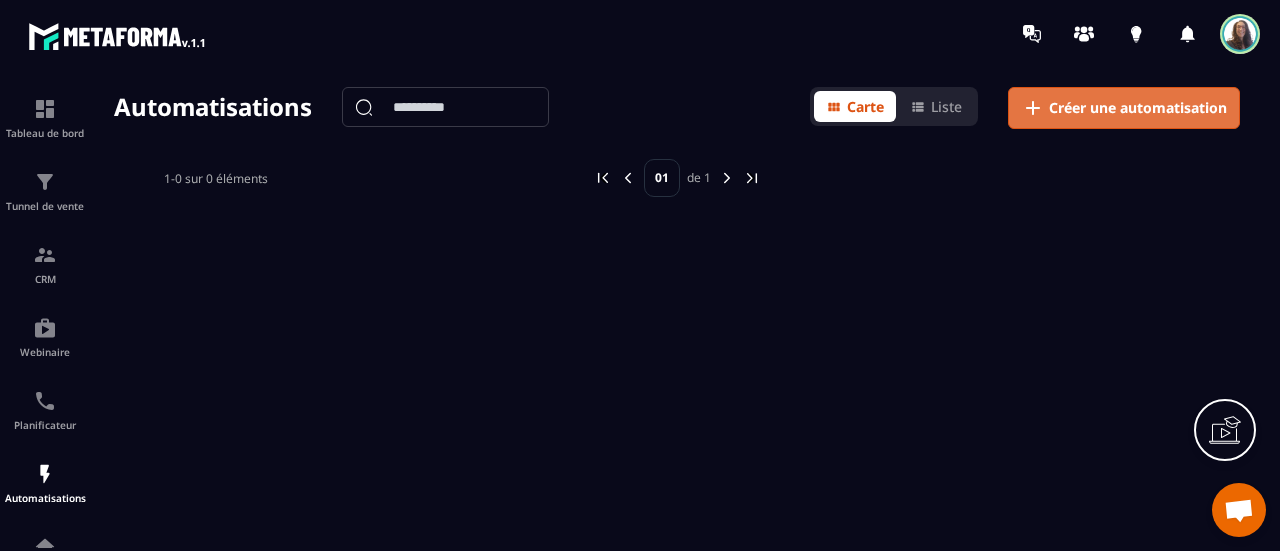 click on "Créer une automatisation" at bounding box center (1138, 108) 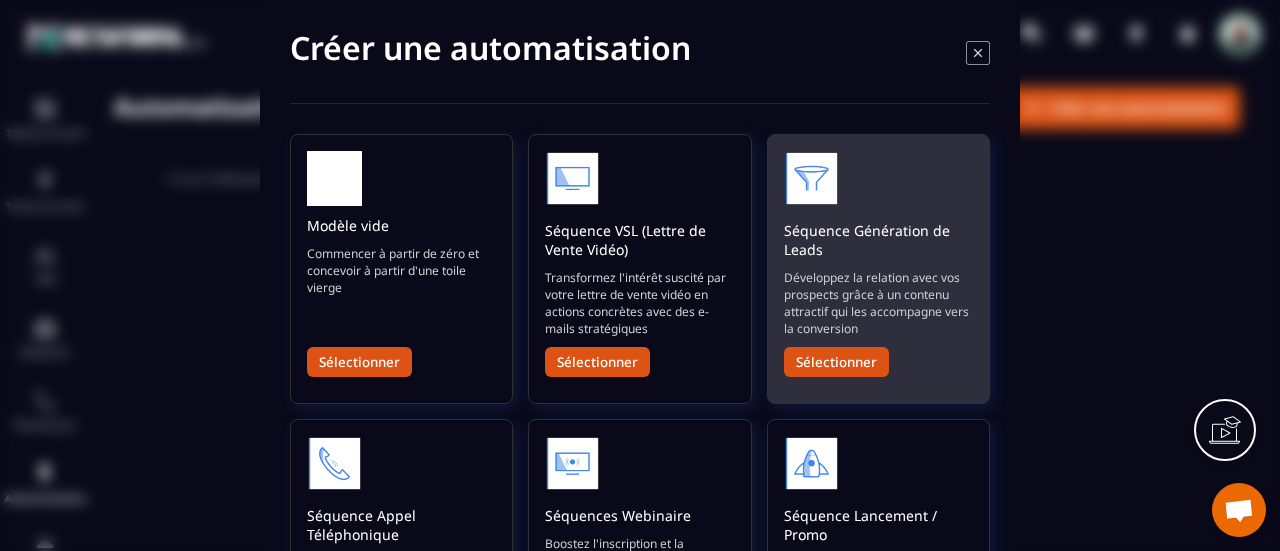 click on "Sélectionner" at bounding box center (836, 362) 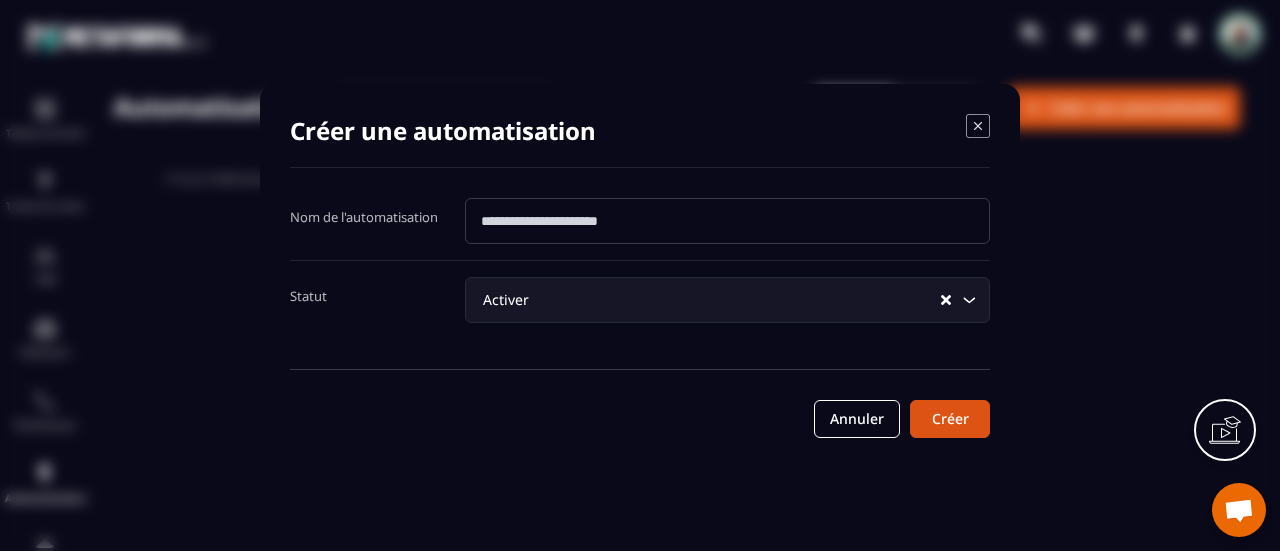 click at bounding box center (727, 221) 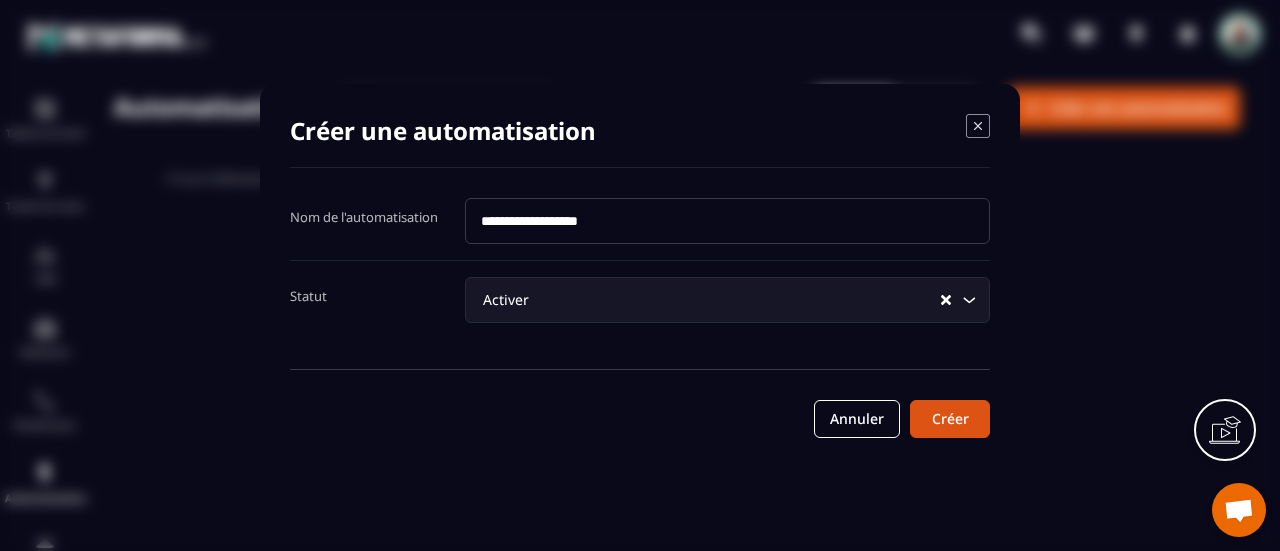 type on "**********" 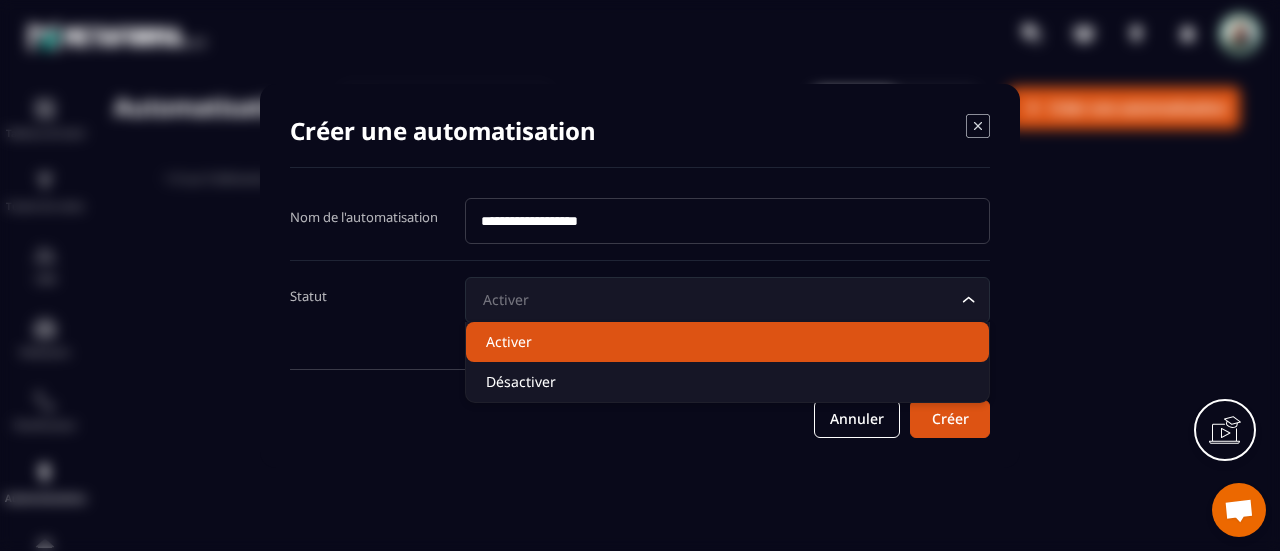 click on "Activer" 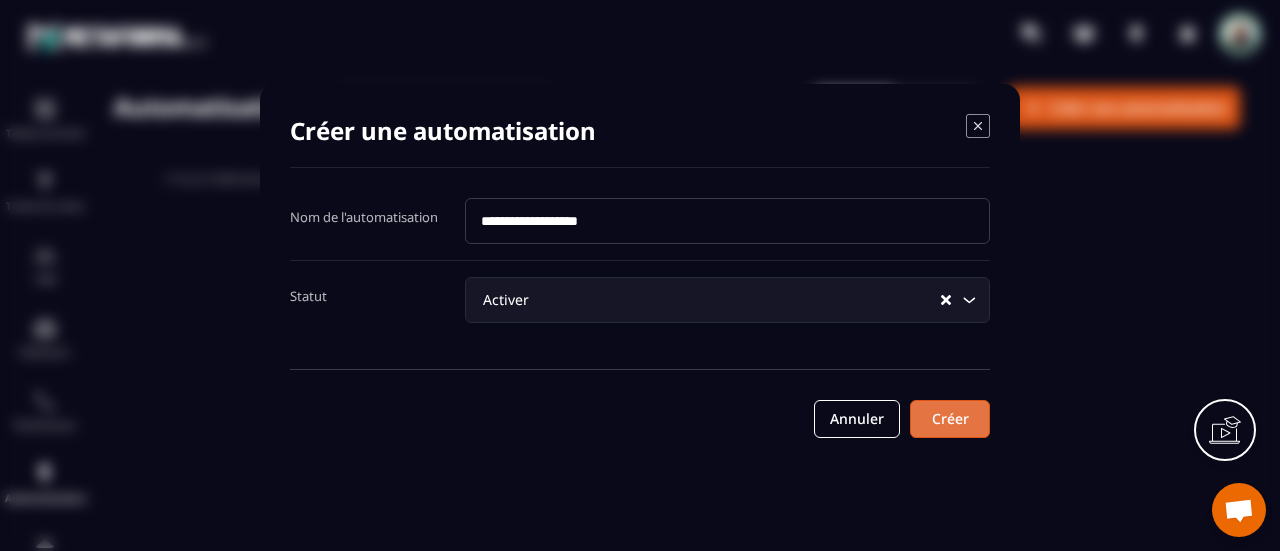 click on "Créer" at bounding box center [950, 419] 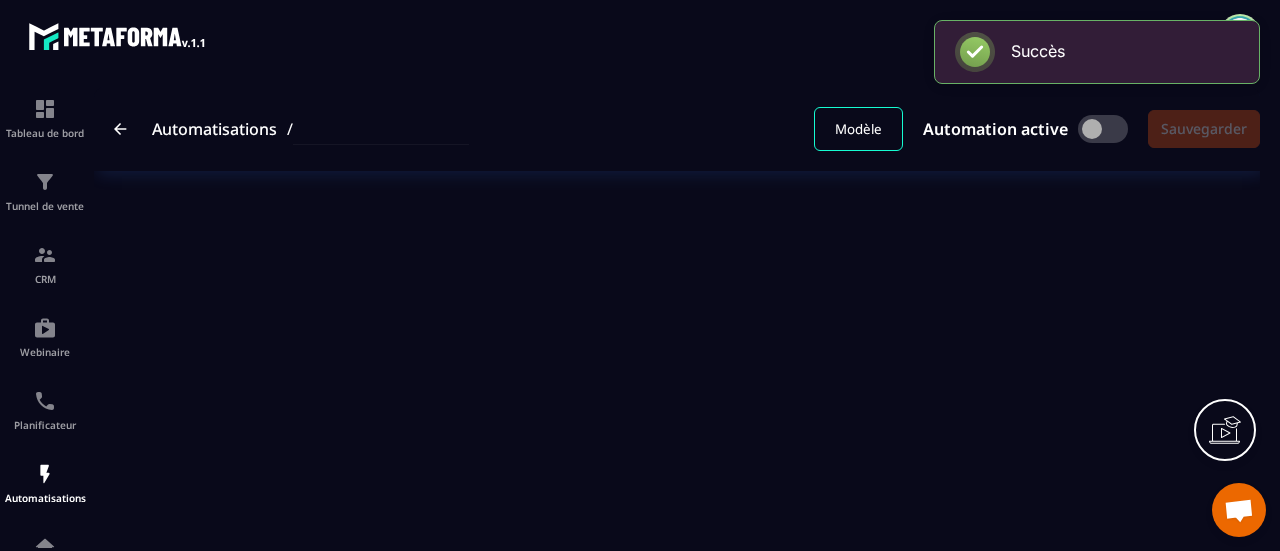 type on "**********" 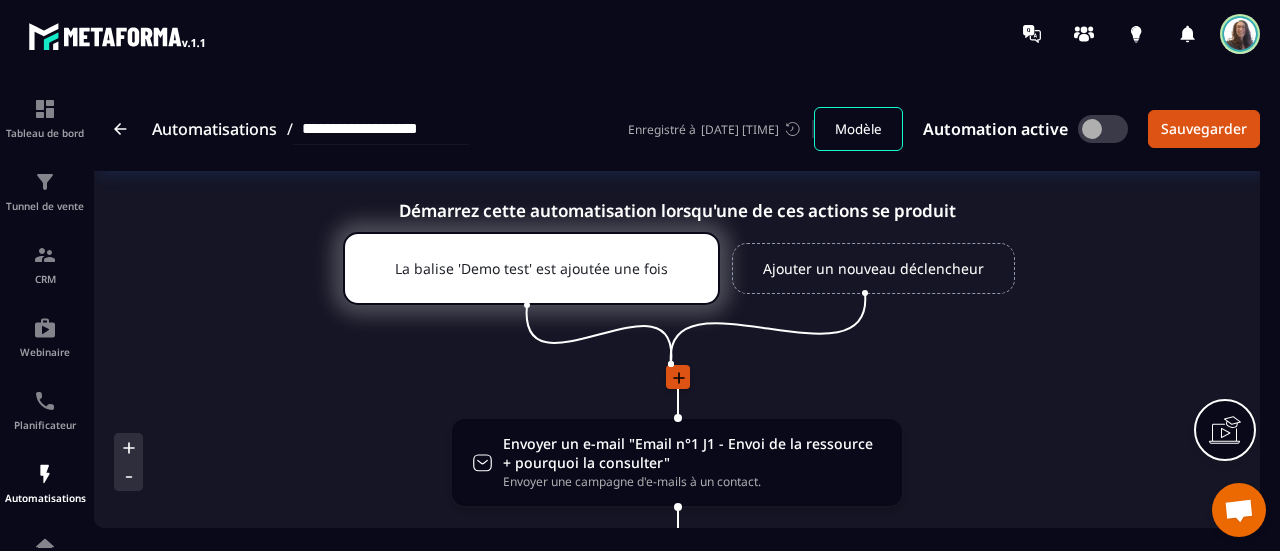scroll, scrollTop: 0, scrollLeft: 0, axis: both 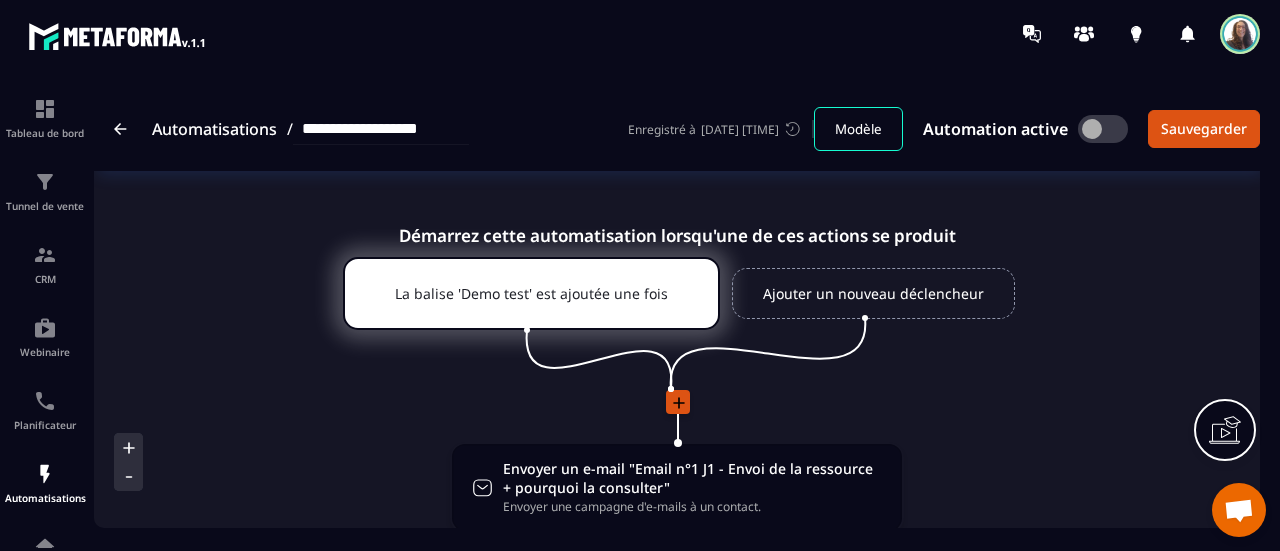 click on "Ajouter un nouveau déclencheur" at bounding box center (873, 293) 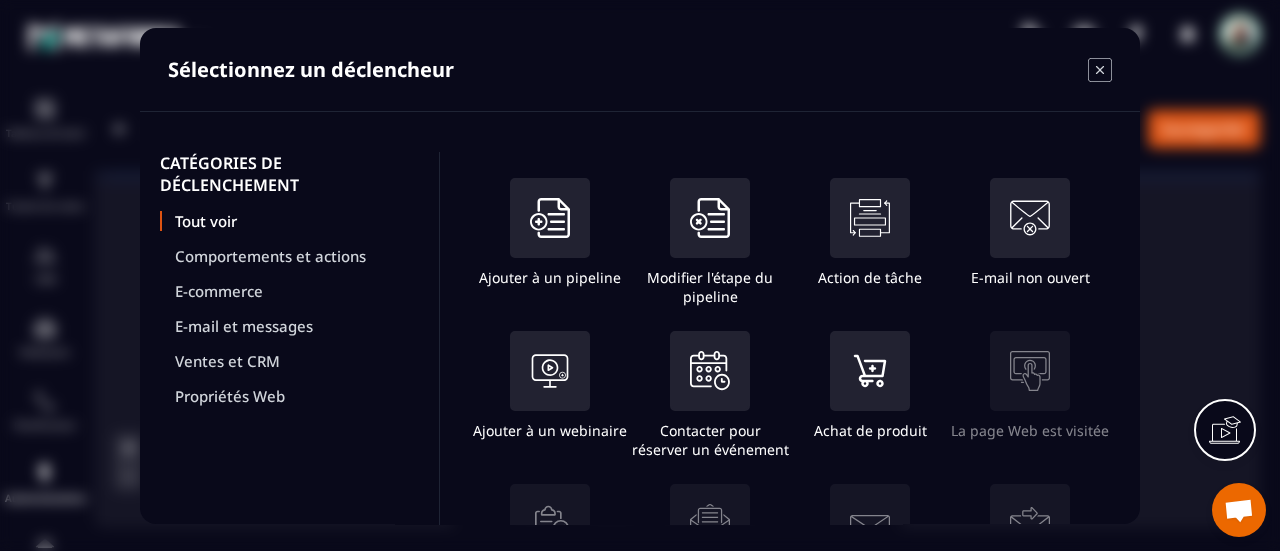scroll, scrollTop: 434, scrollLeft: 0, axis: vertical 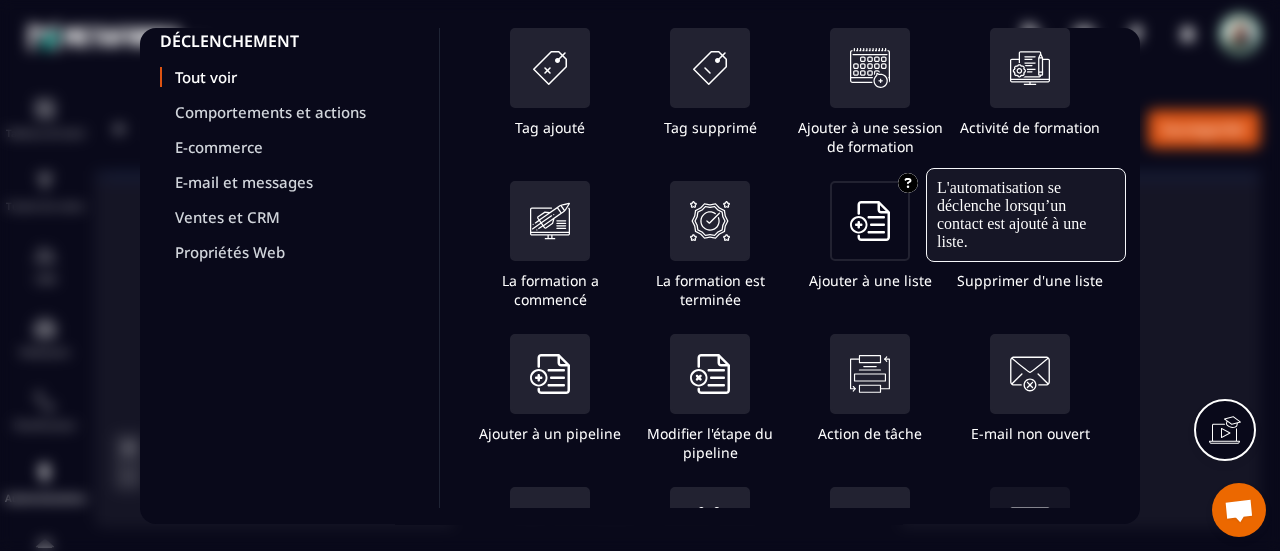click at bounding box center [870, 221] 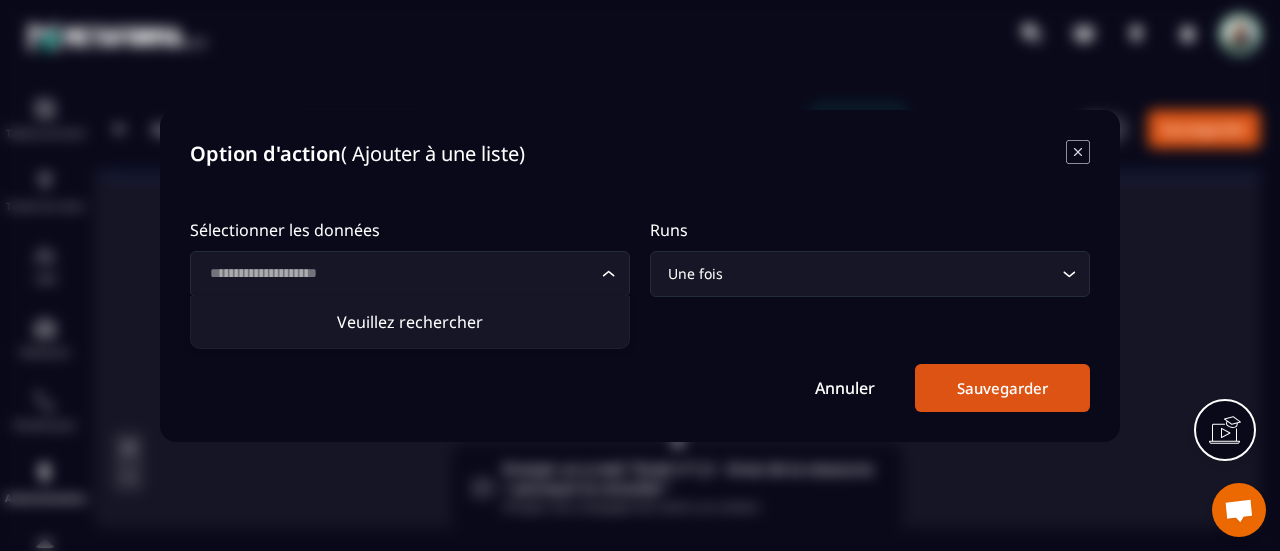 click 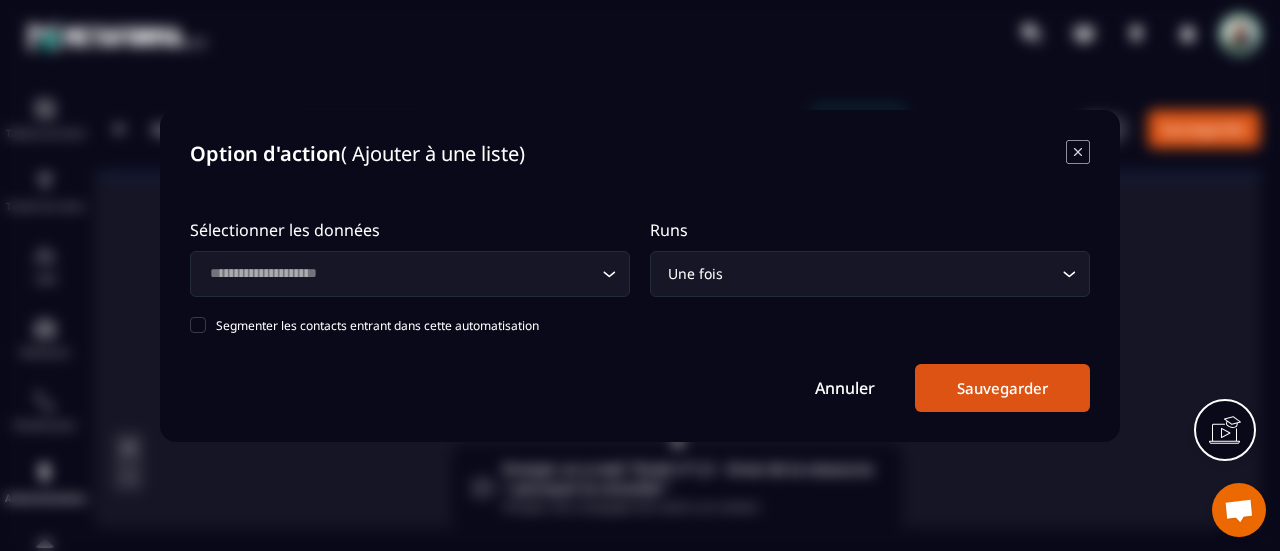 click 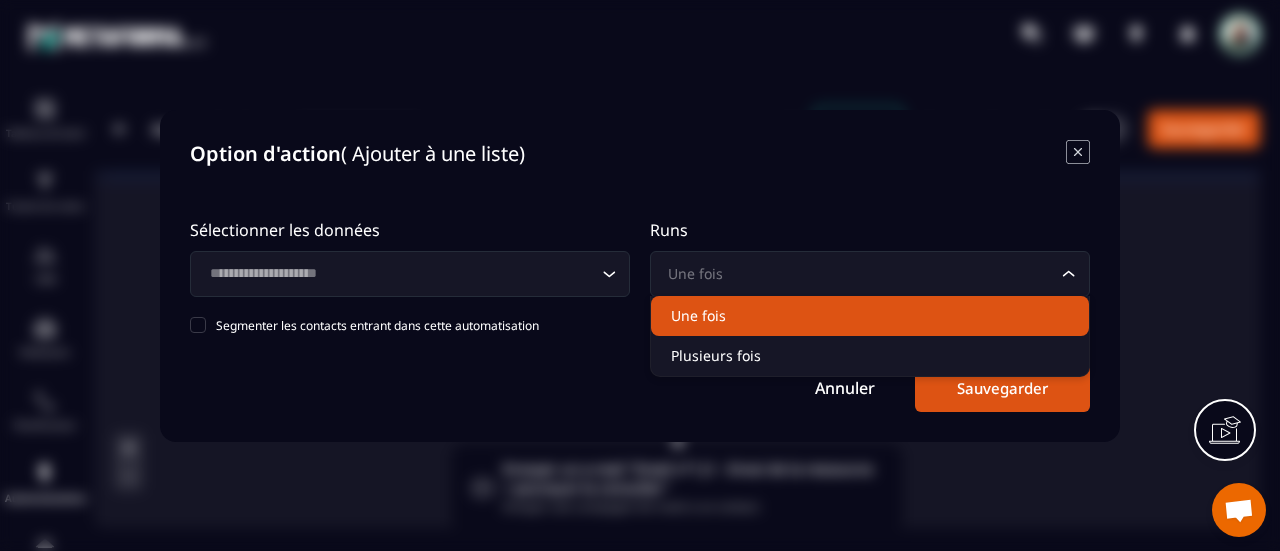 click on "Une fois" 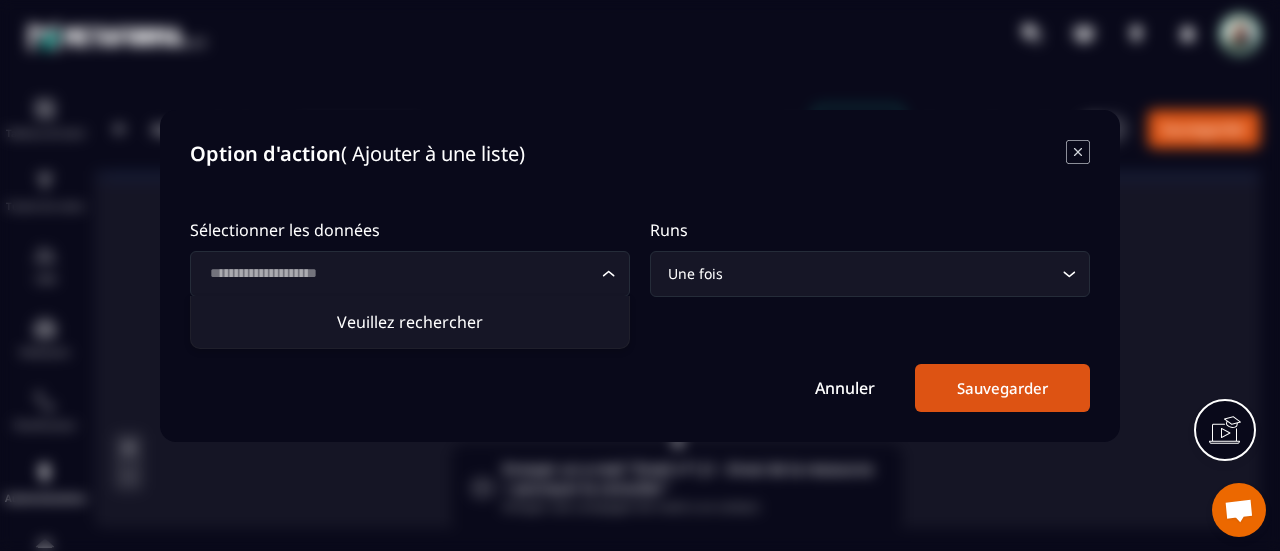 click 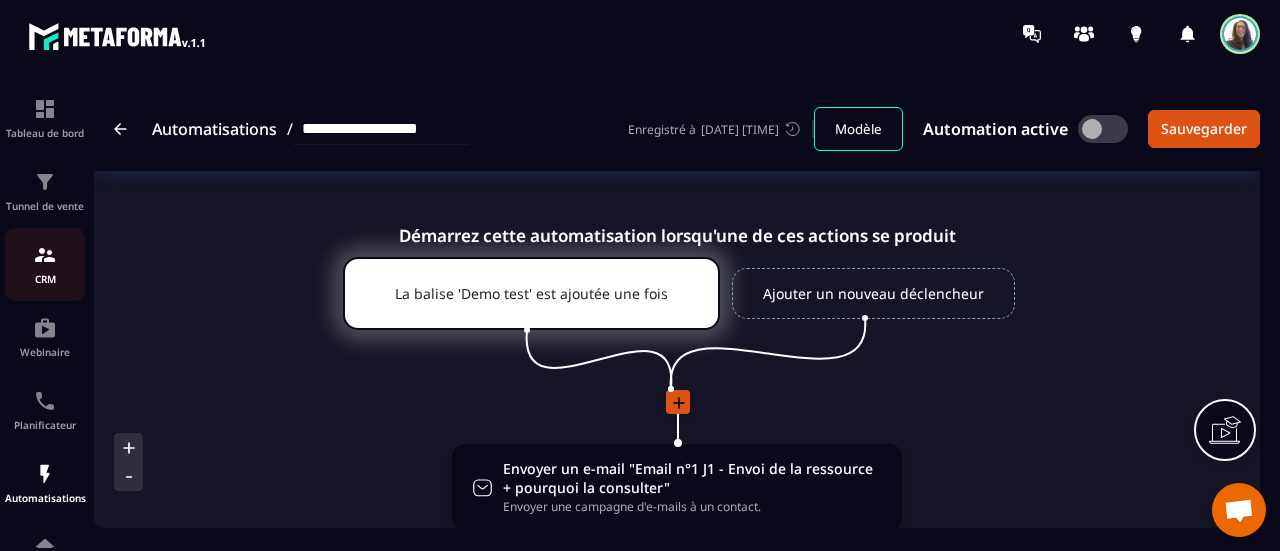 click on "CRM" at bounding box center [45, 279] 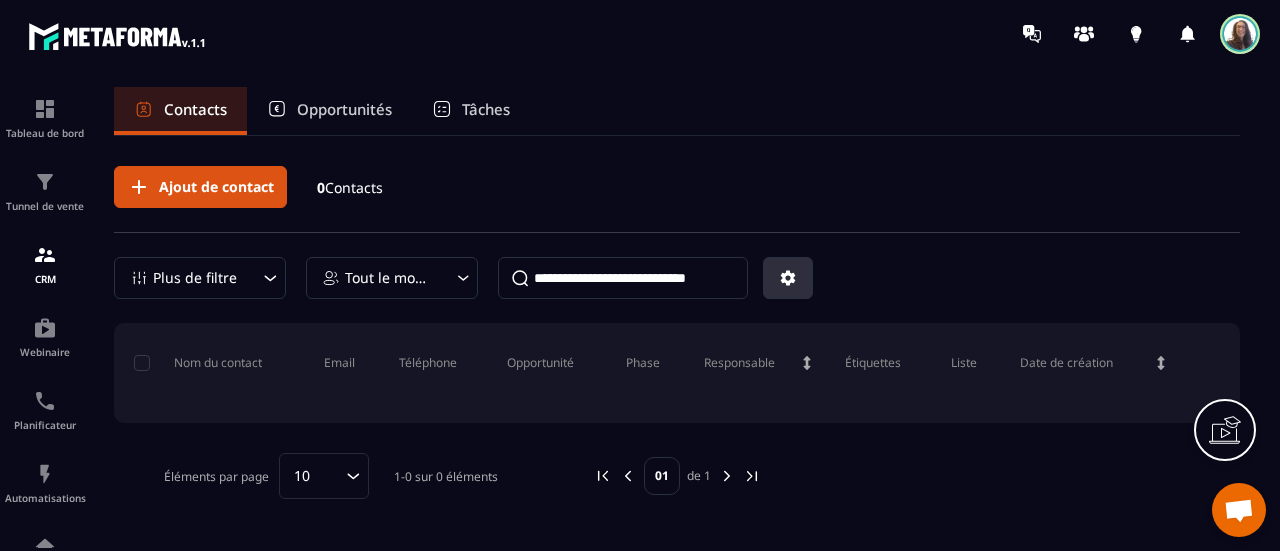 click 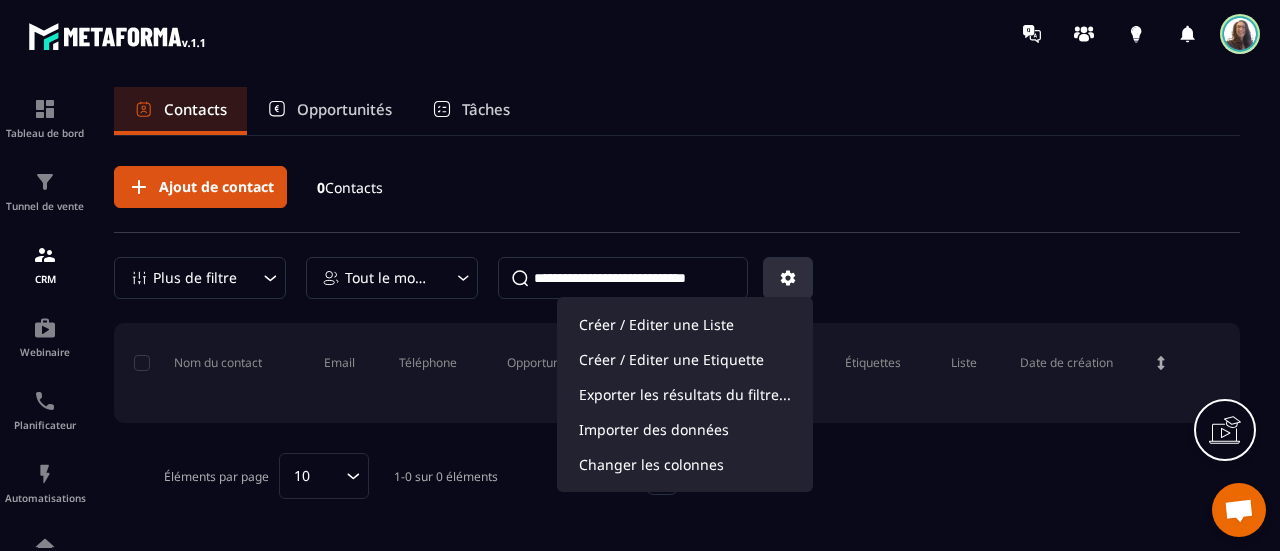 click 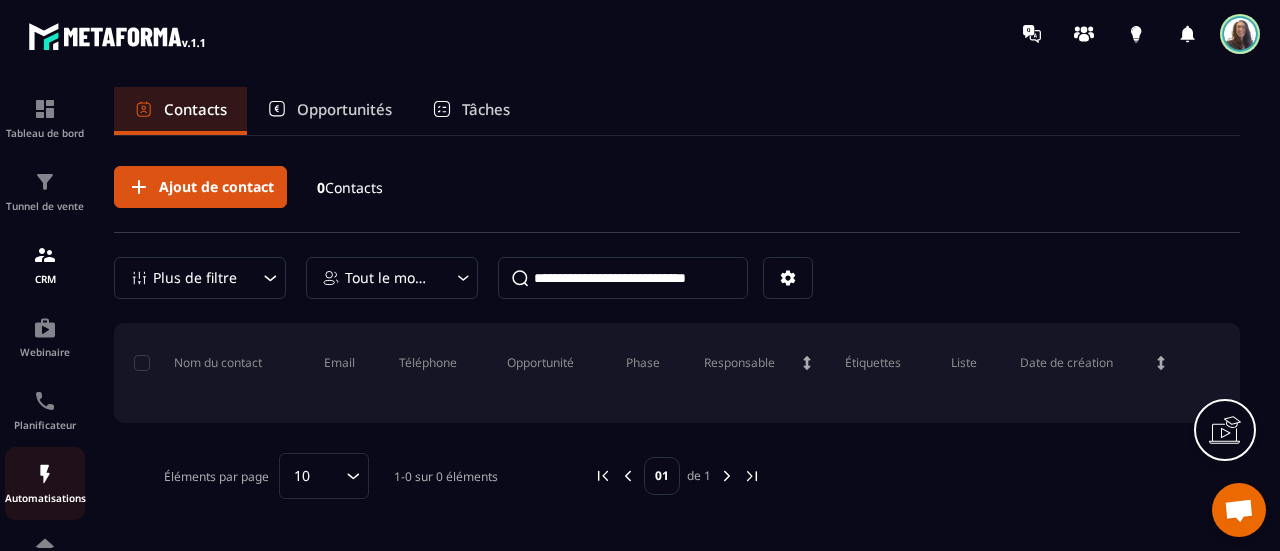click at bounding box center [45, 474] 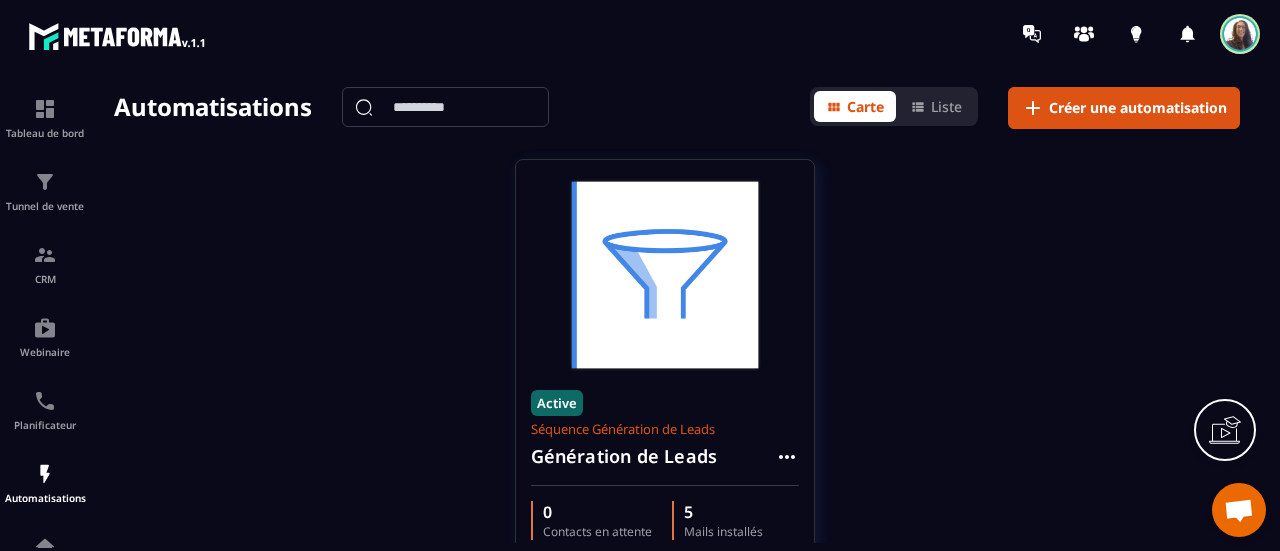 scroll, scrollTop: 97, scrollLeft: 0, axis: vertical 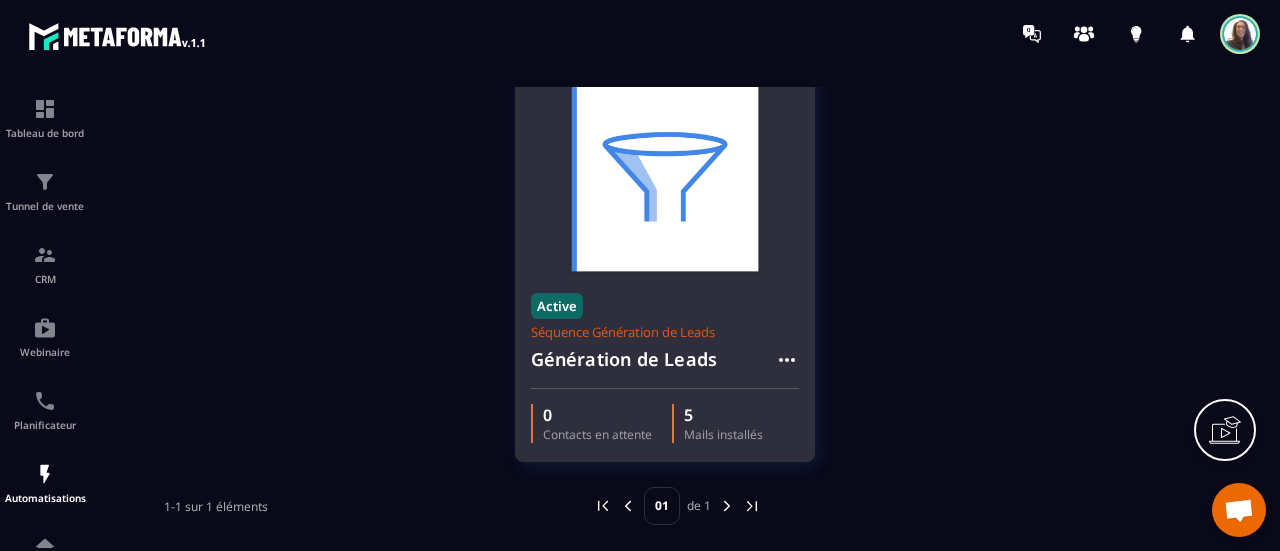 click 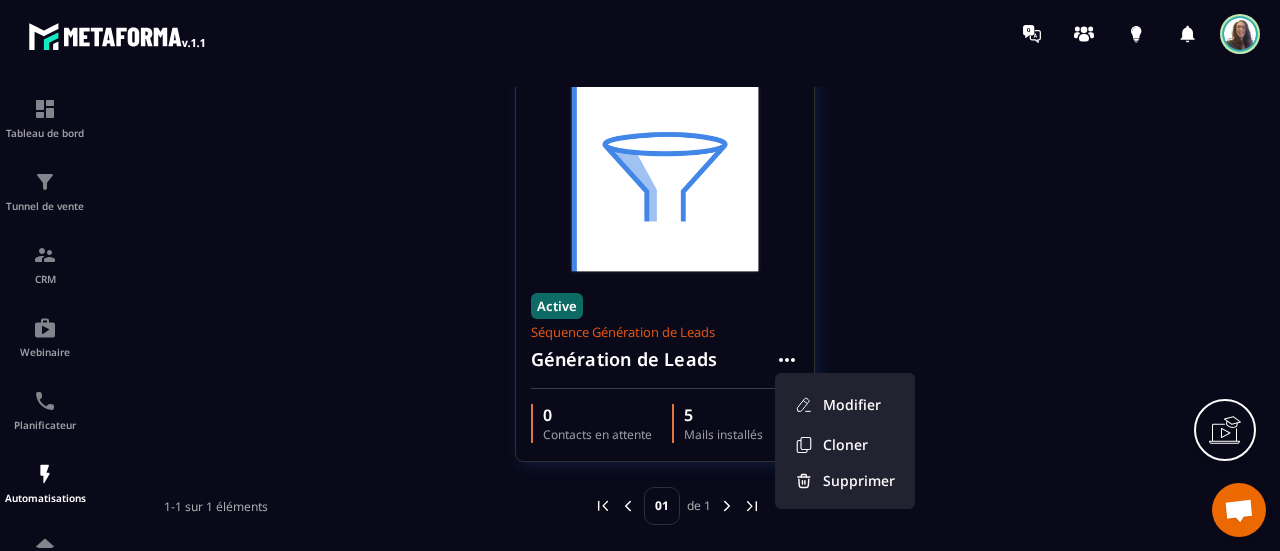 click 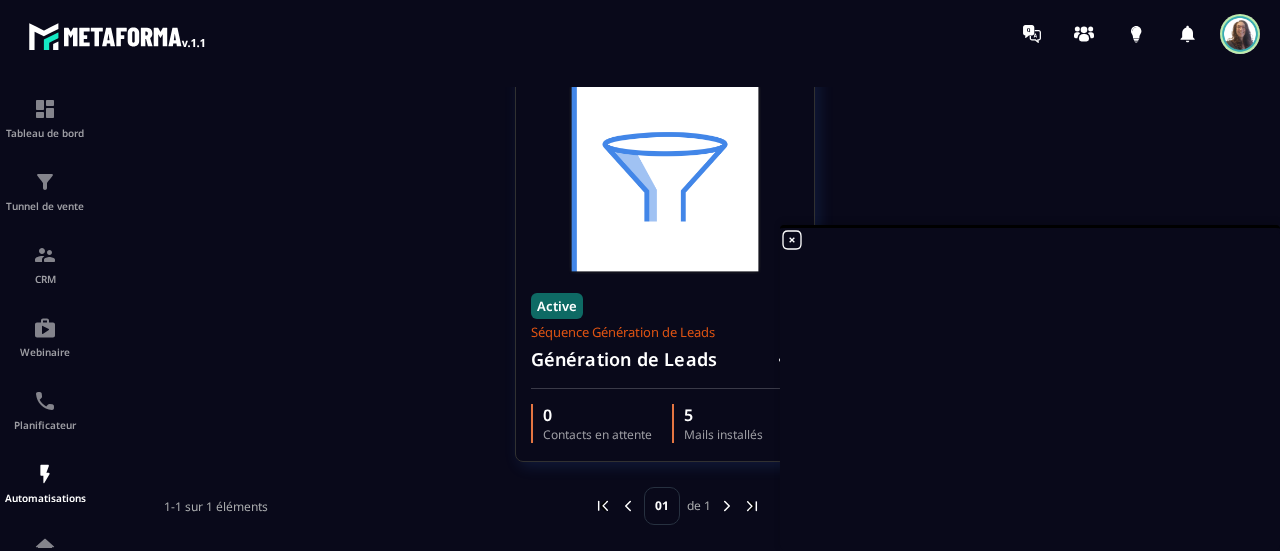 click 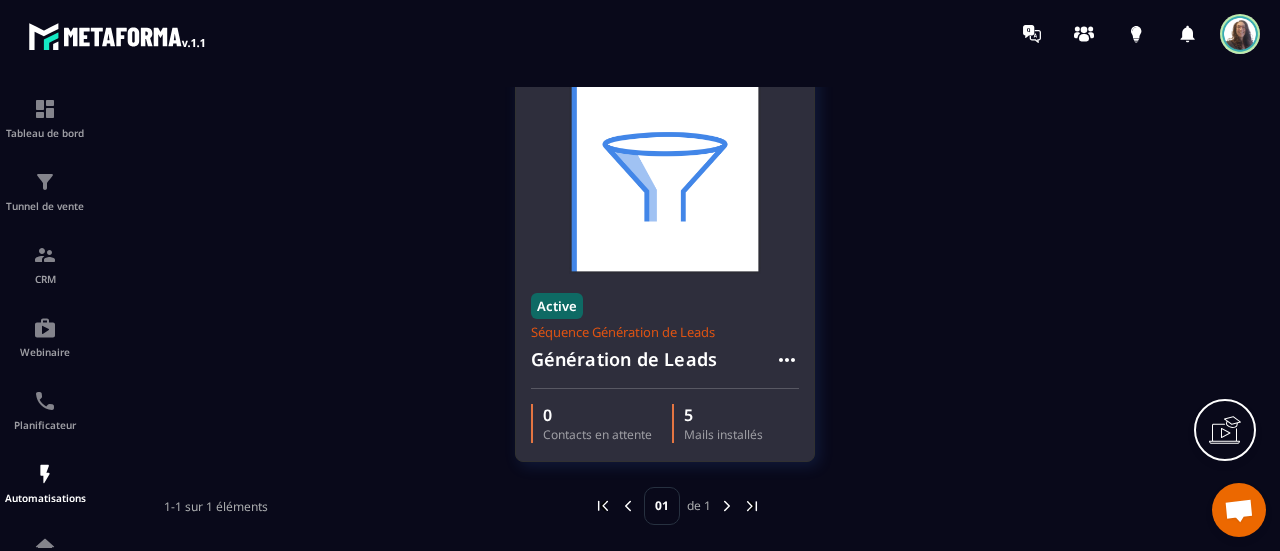 click 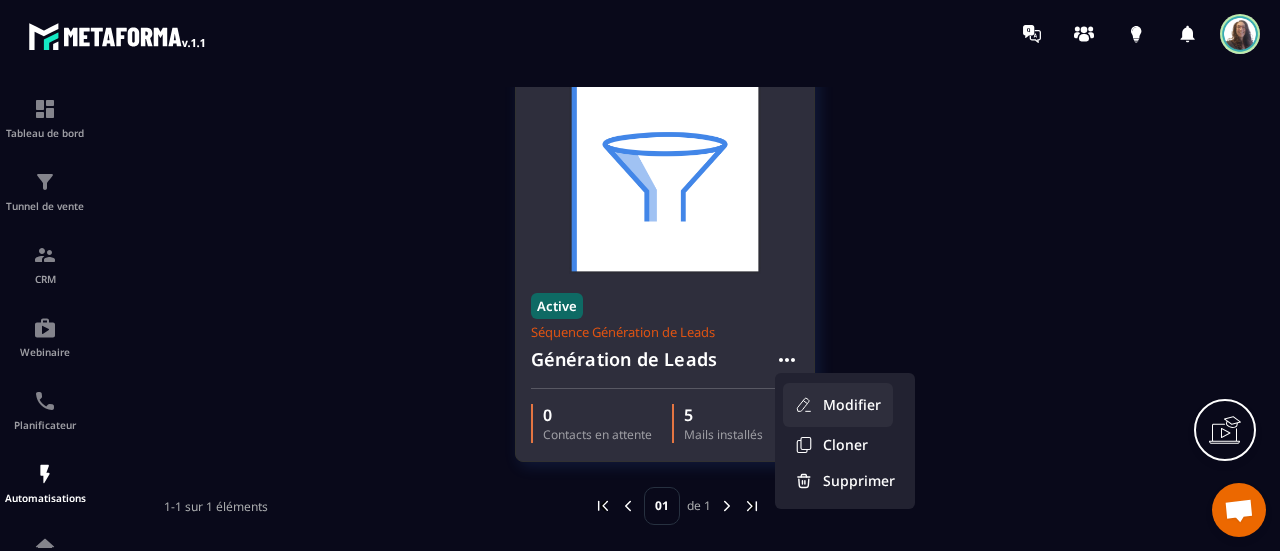 click on "Modifier" at bounding box center [838, 405] 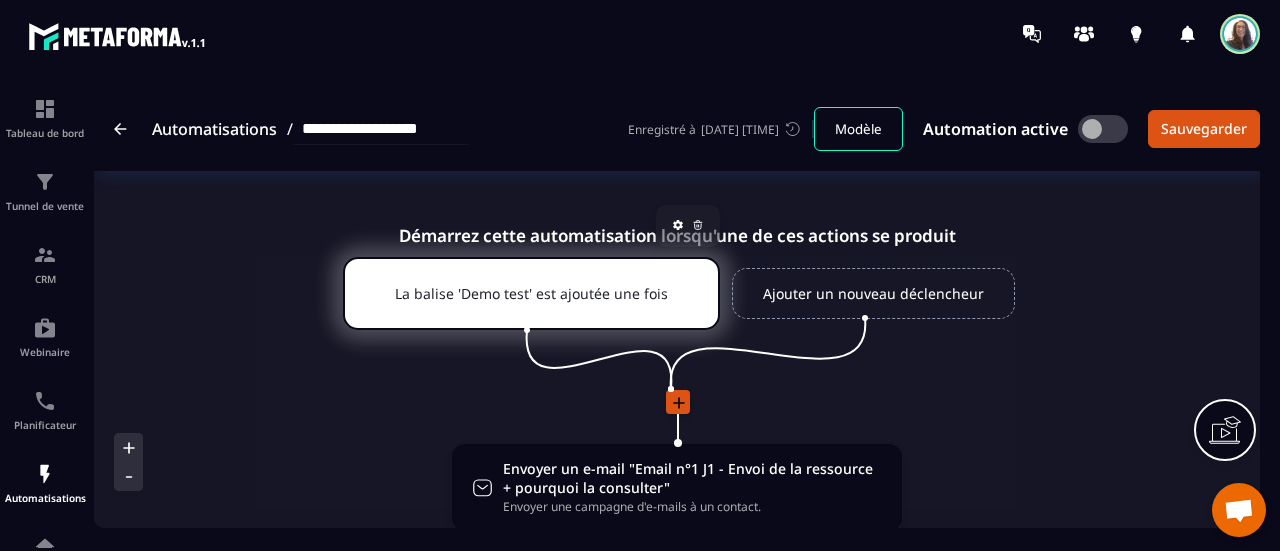 click on "La balise 'Demo test' est ajoutée une fois" at bounding box center [531, 293] 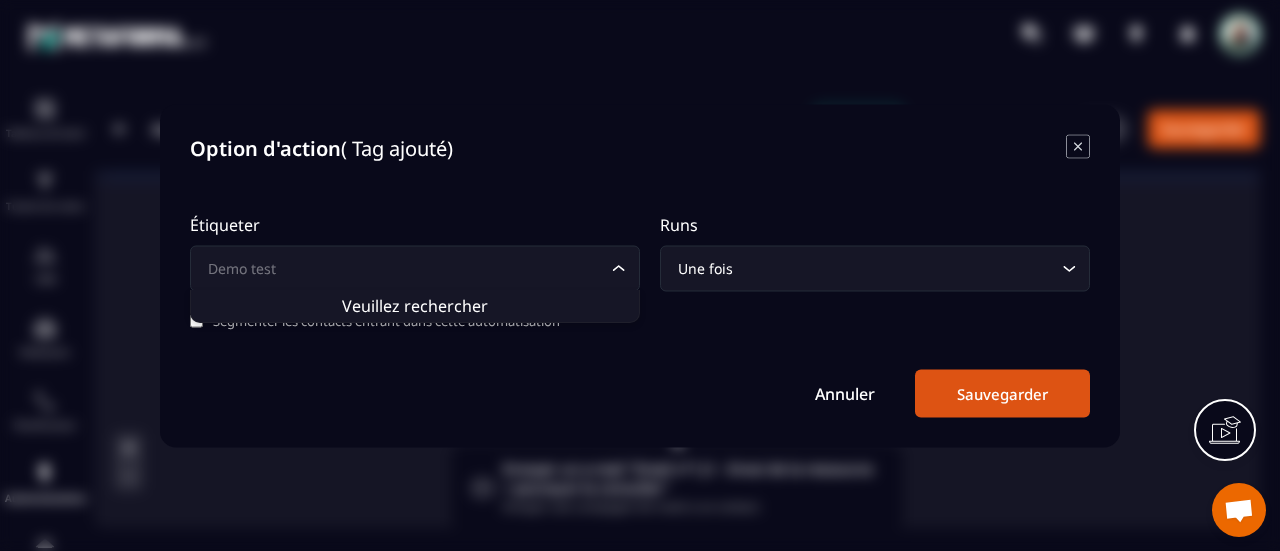 click 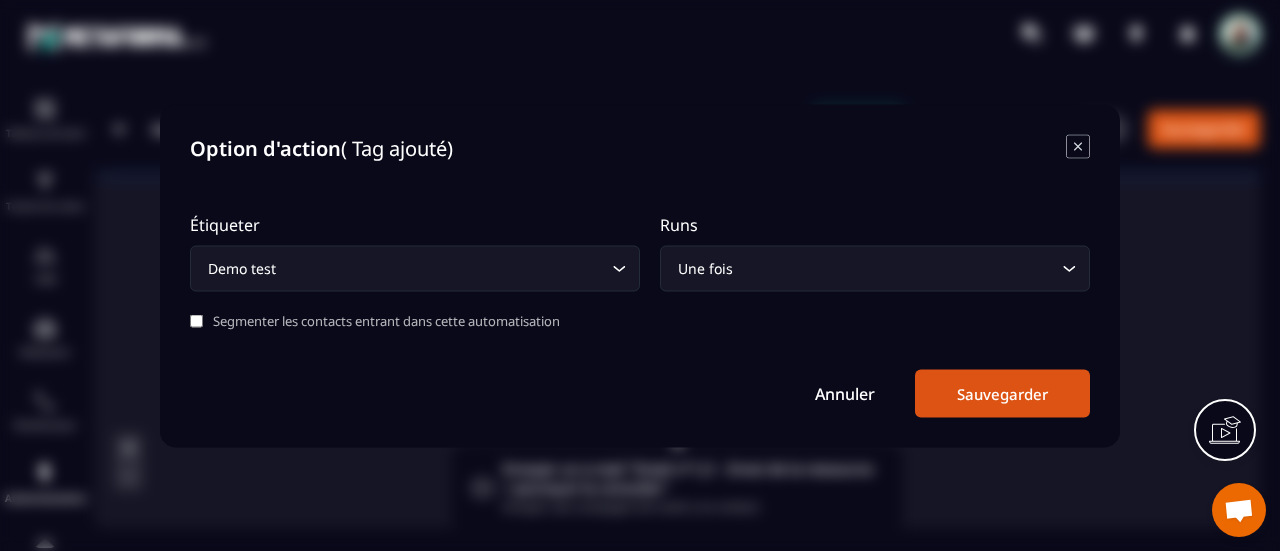 click 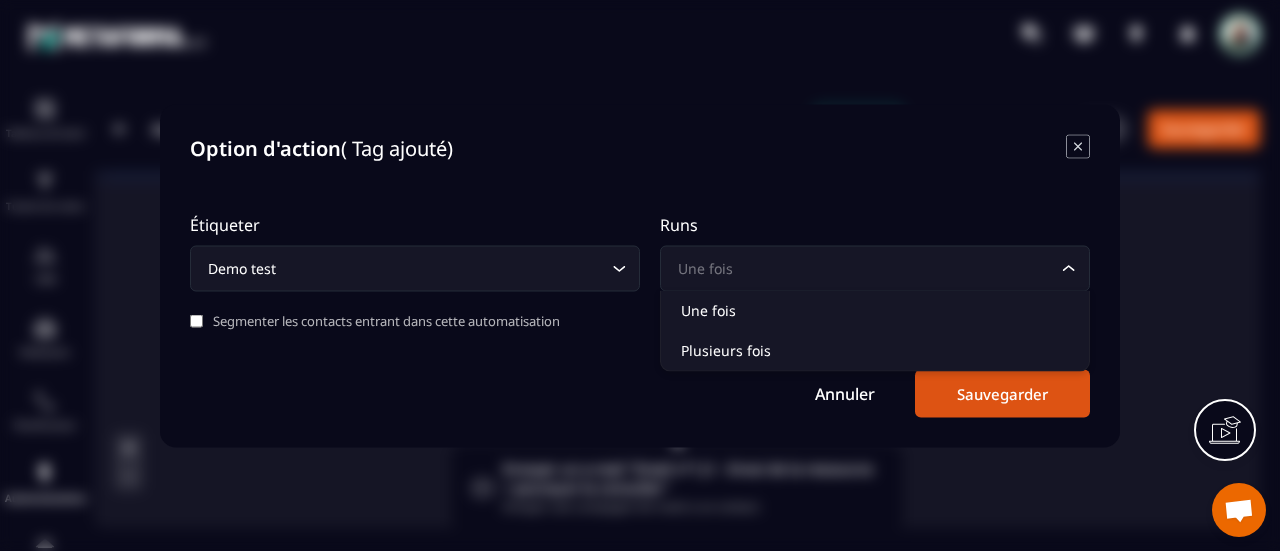 click 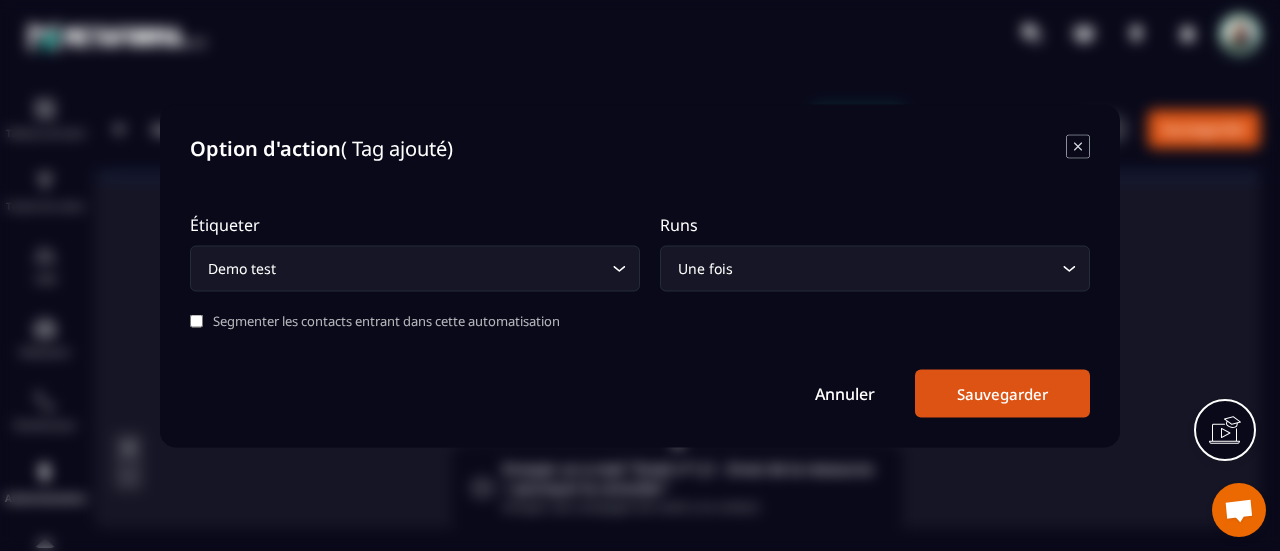 click on "Annuler" at bounding box center (845, 393) 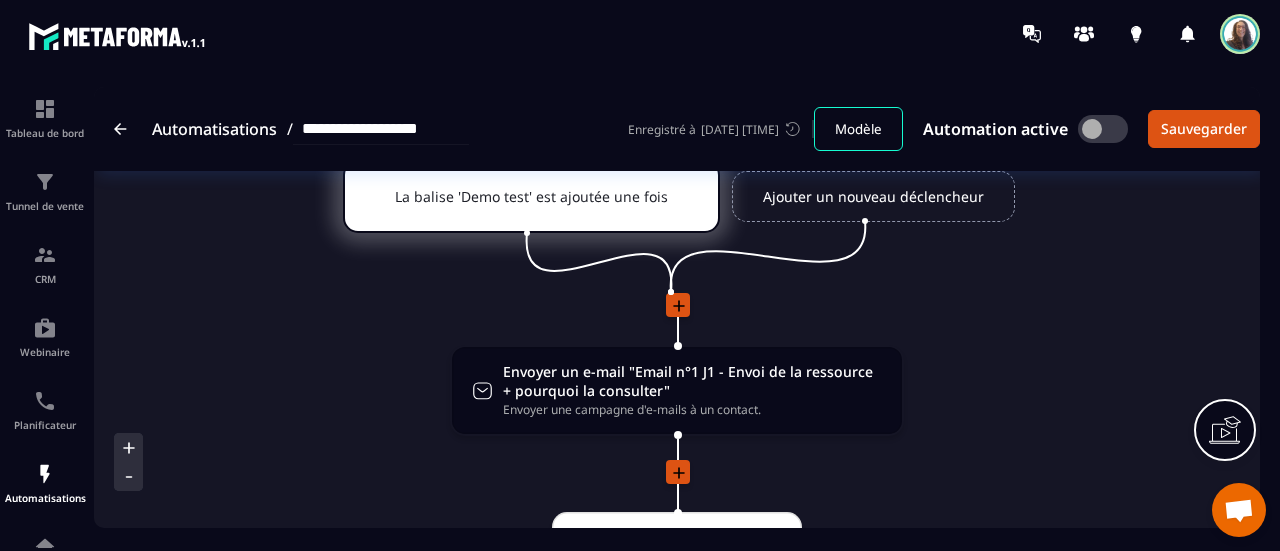 scroll, scrollTop: 200, scrollLeft: 0, axis: vertical 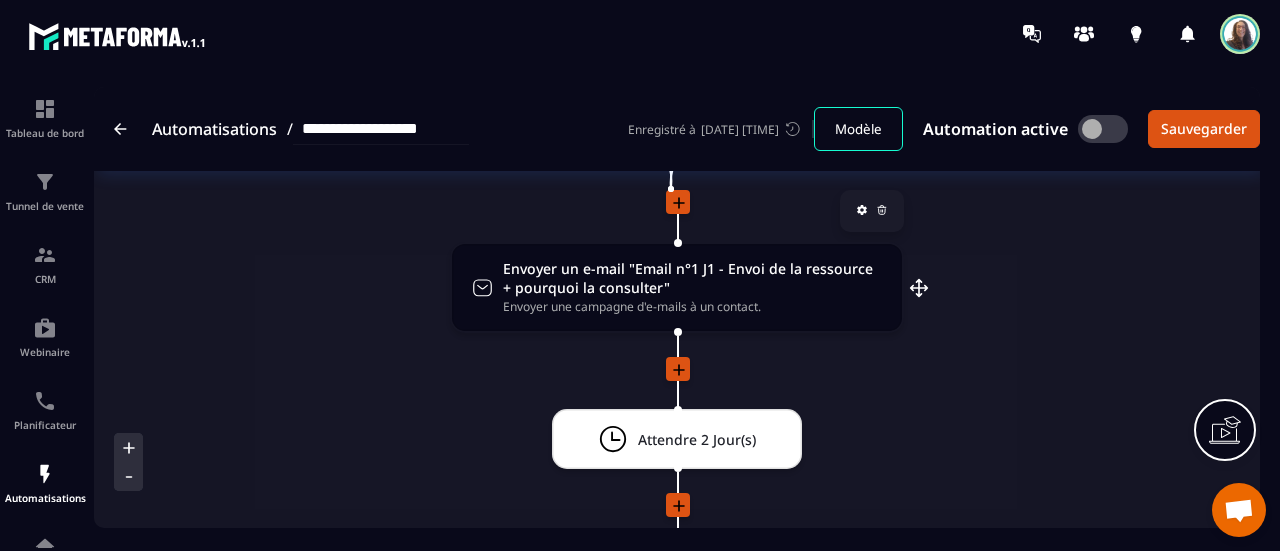click on "Envoyer un e-mail "Email n°1 J1 - Envoi de la ressource + pourquoi la consulter"" at bounding box center (692, 278) 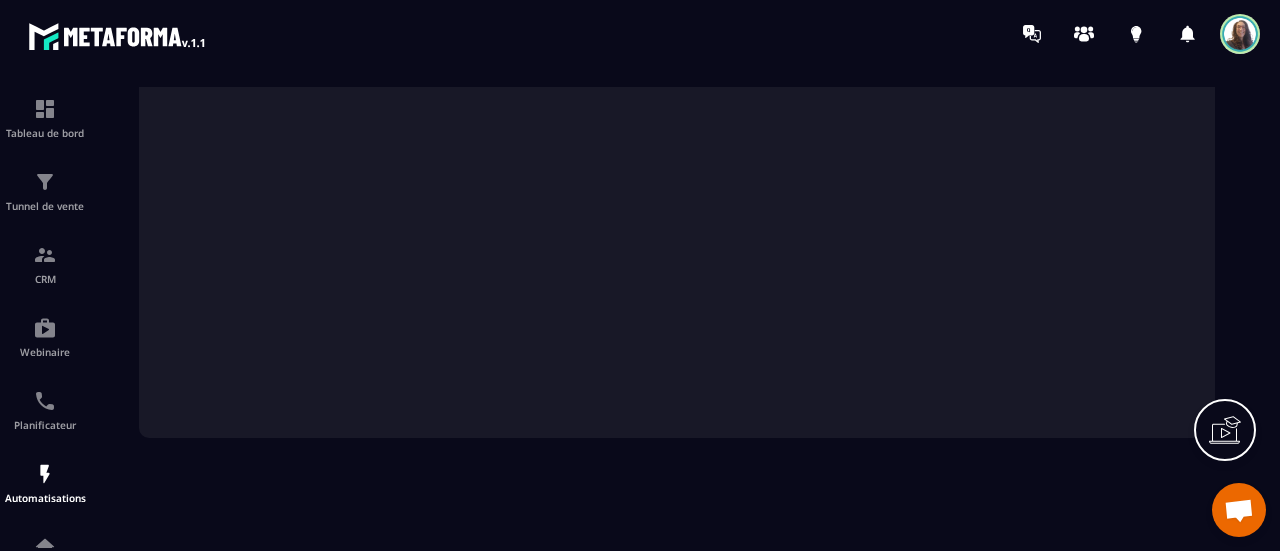 scroll, scrollTop: 199, scrollLeft: 0, axis: vertical 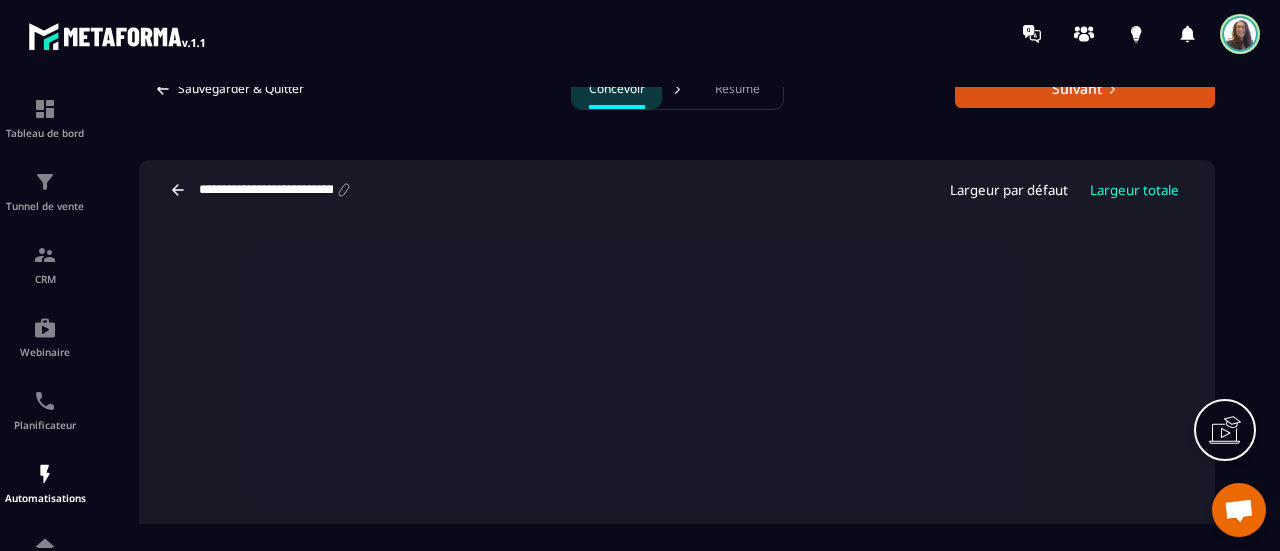 click 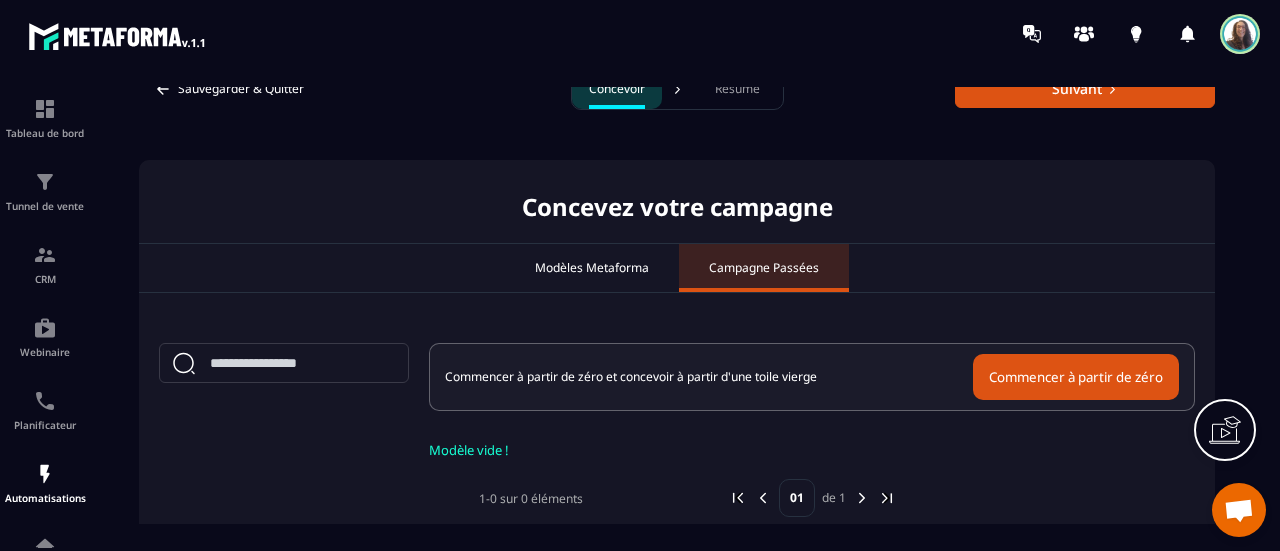 scroll, scrollTop: 0, scrollLeft: 0, axis: both 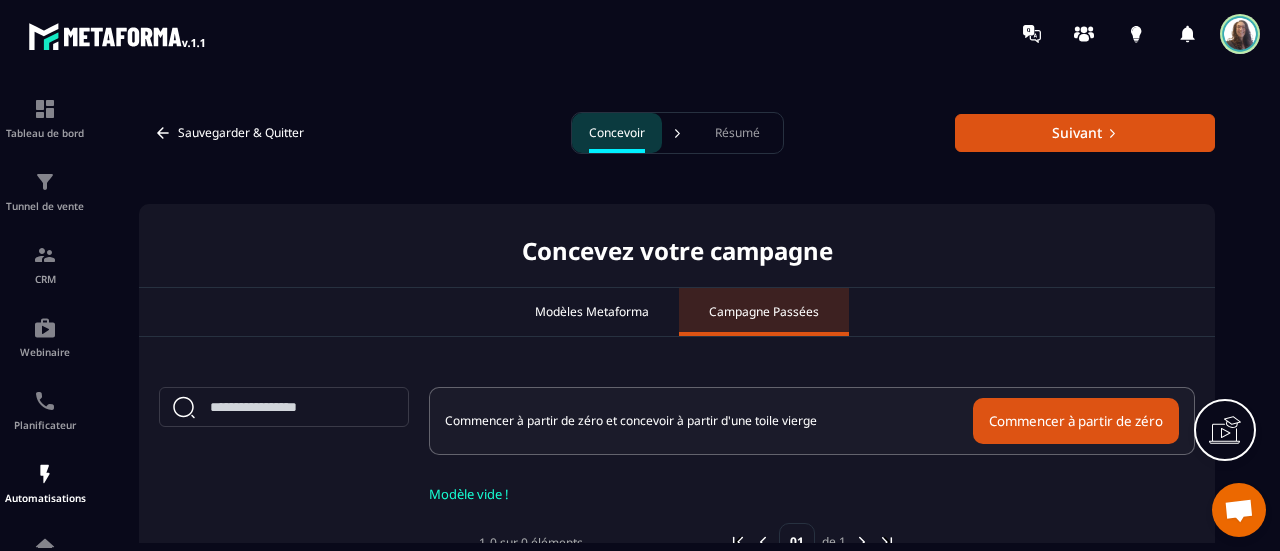 click on "Résumé" at bounding box center (738, 133) 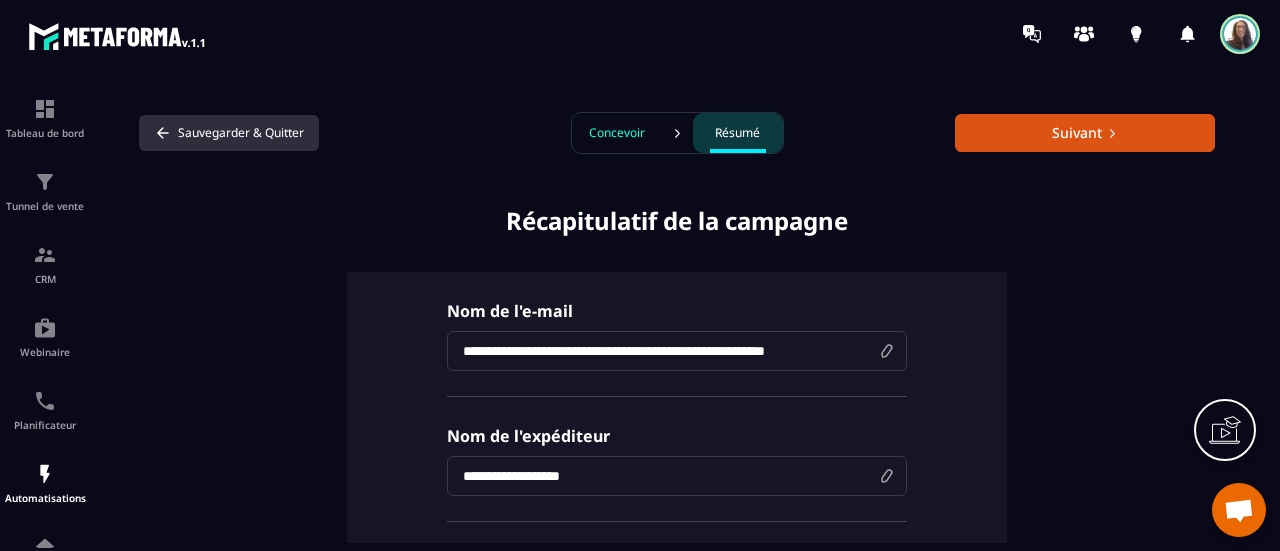 click on "Sauvegarder & Quitter" at bounding box center (229, 133) 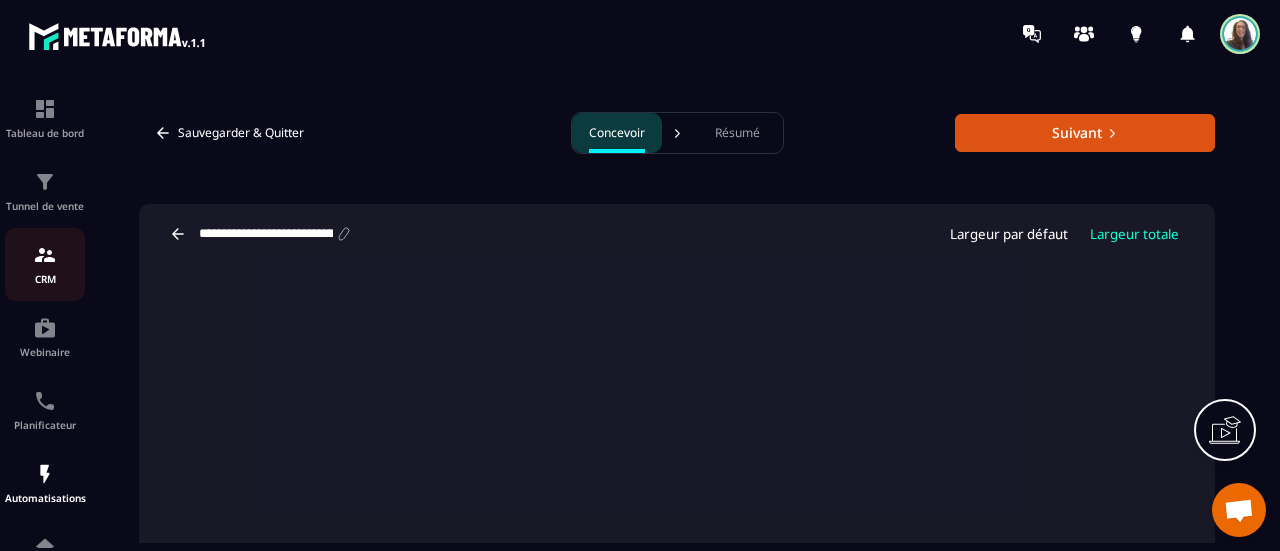click on "CRM" at bounding box center [45, 264] 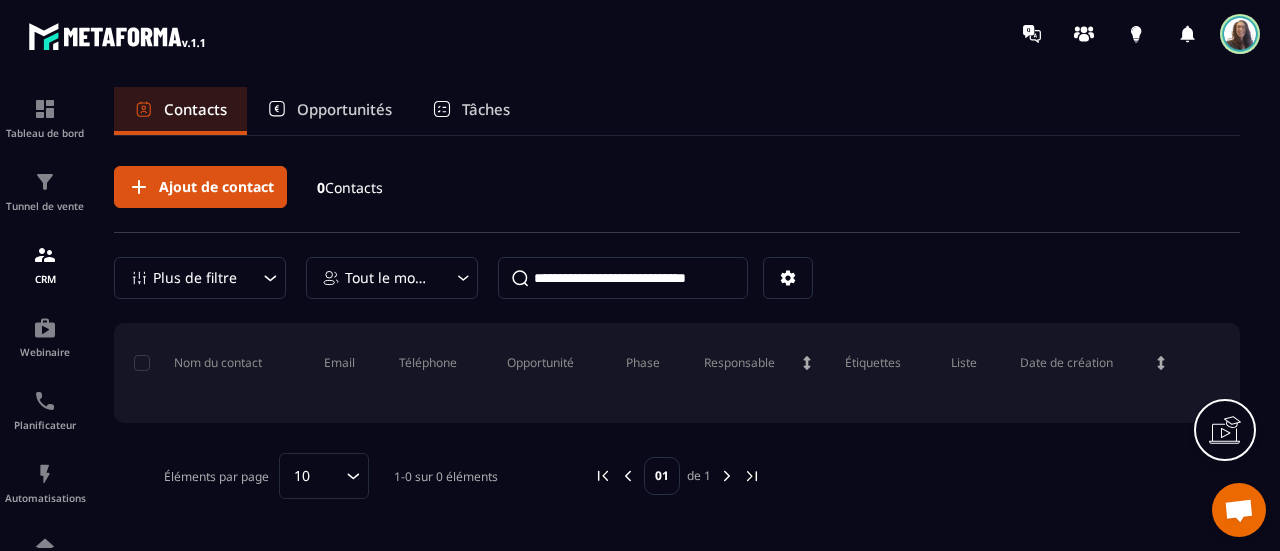 click 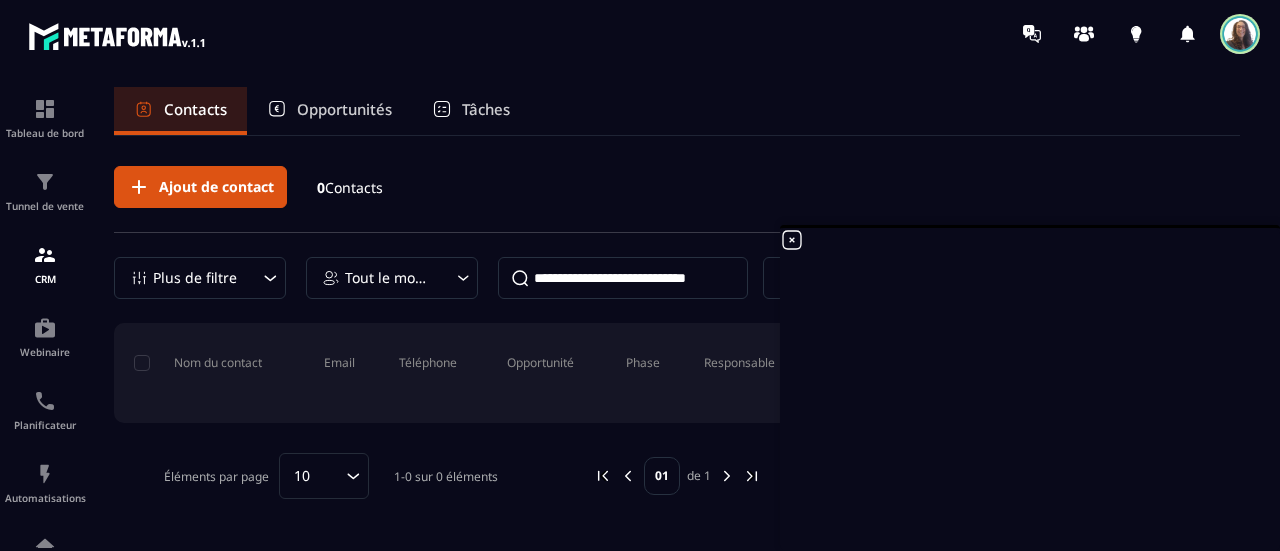 click 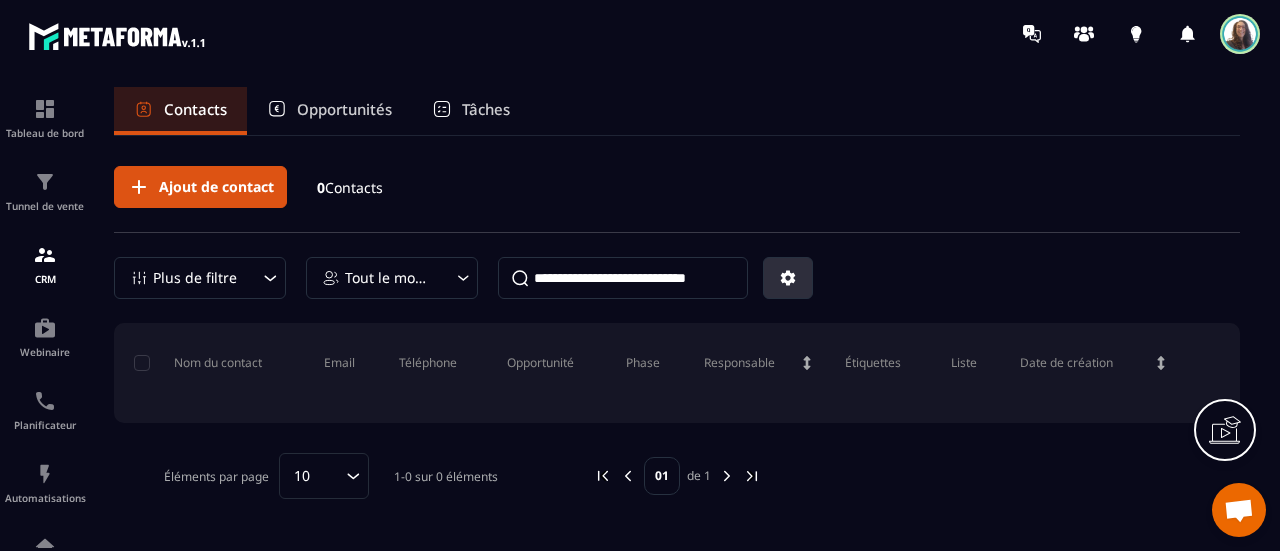 click 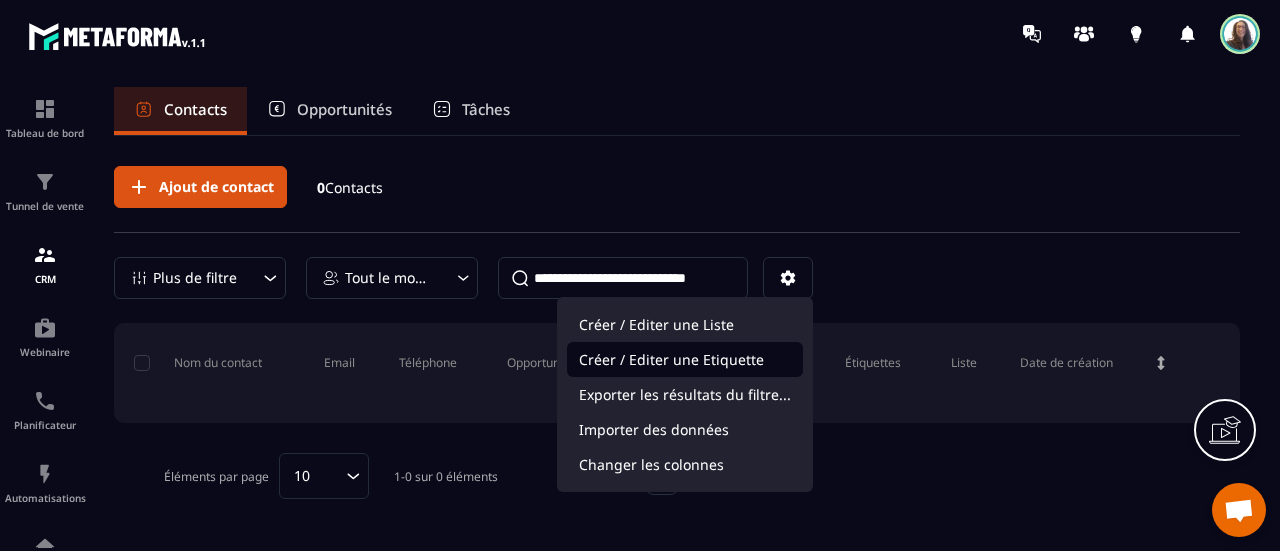 click on "Créer / Editer une Etiquette" at bounding box center (685, 359) 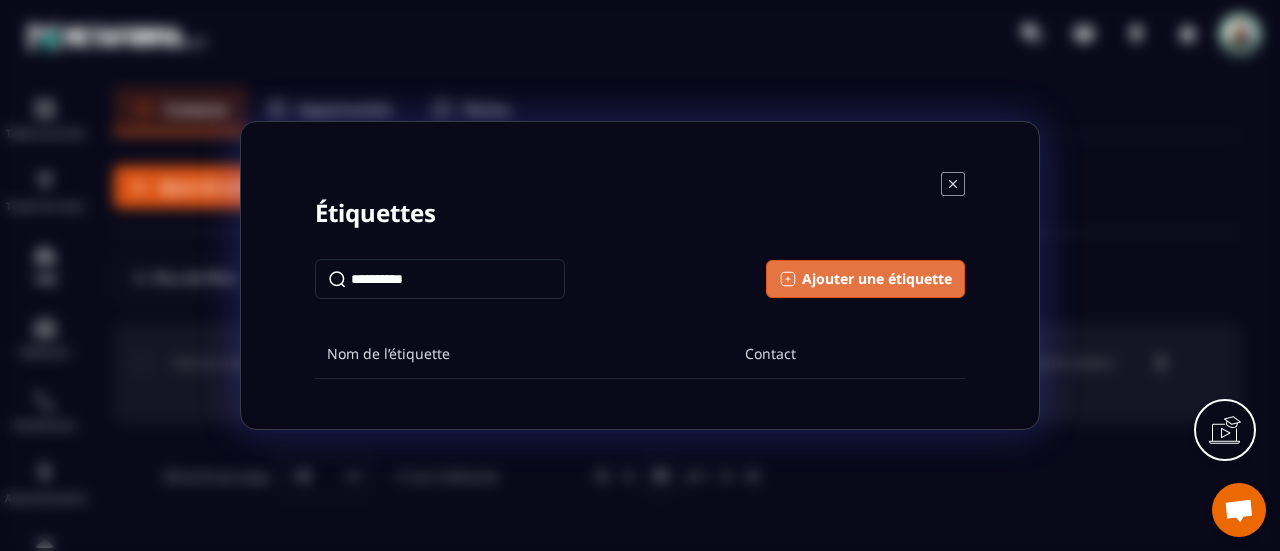 click on "Ajouter une étiquette" at bounding box center [865, 279] 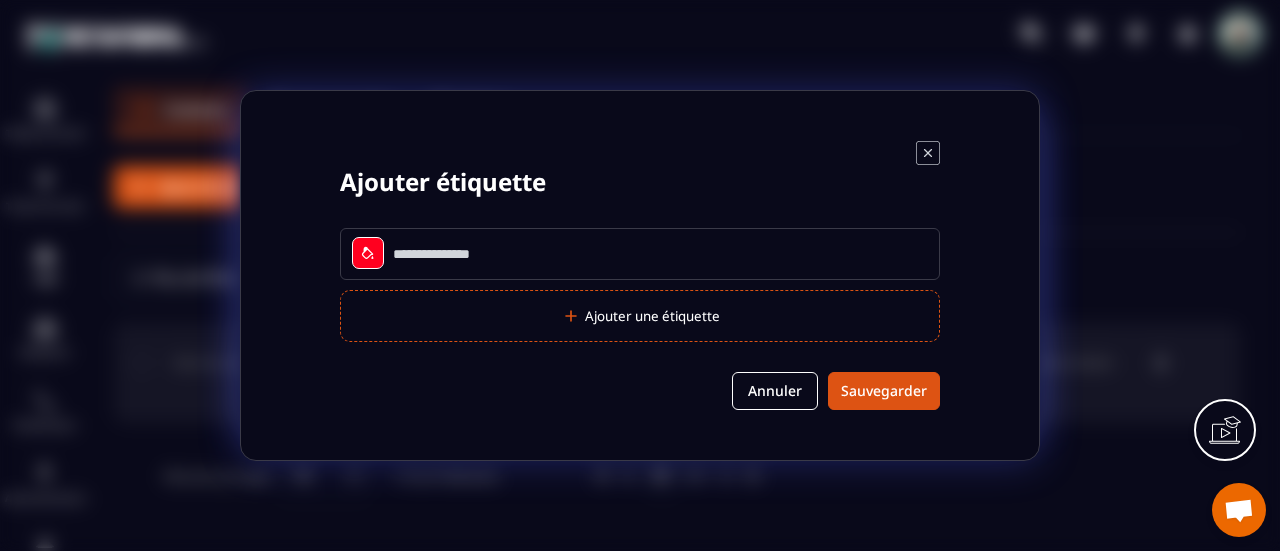 click 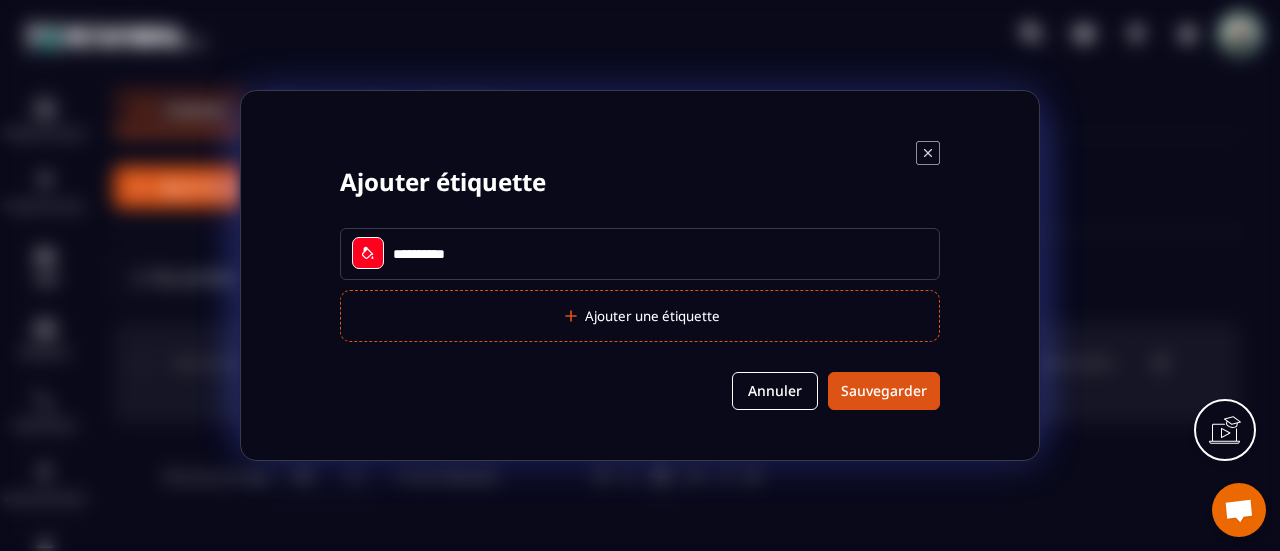 type on "**********" 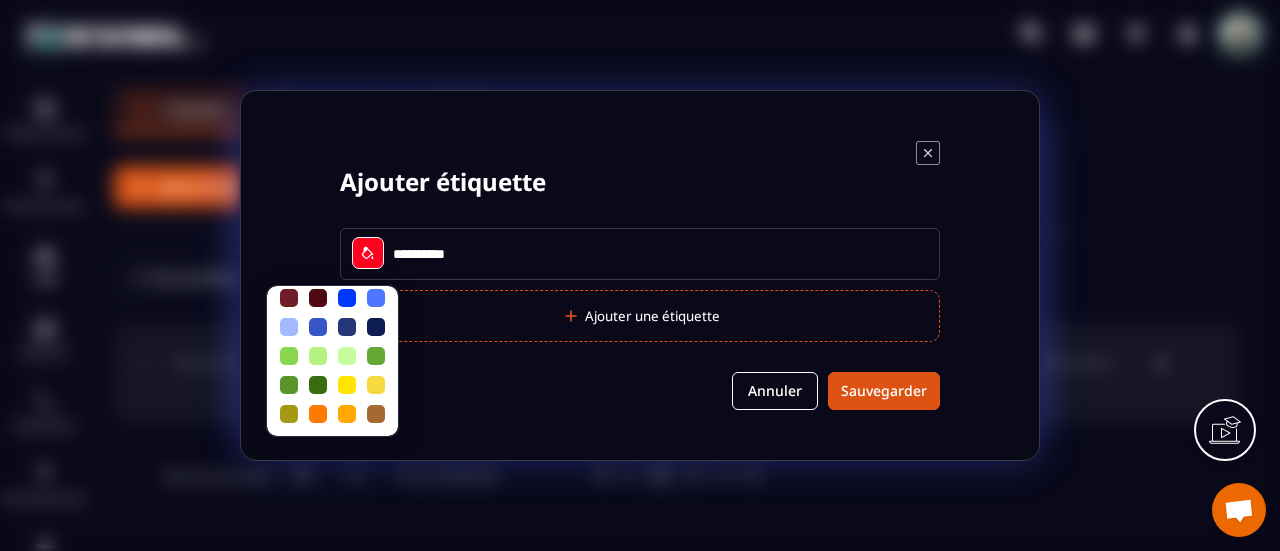 scroll, scrollTop: 54, scrollLeft: 0, axis: vertical 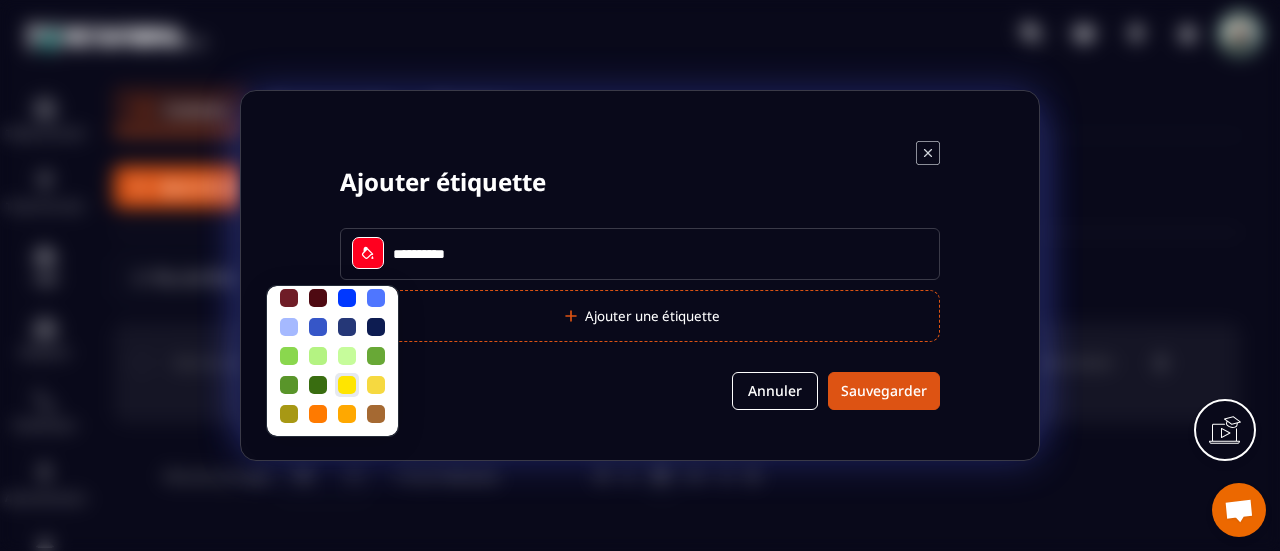 click 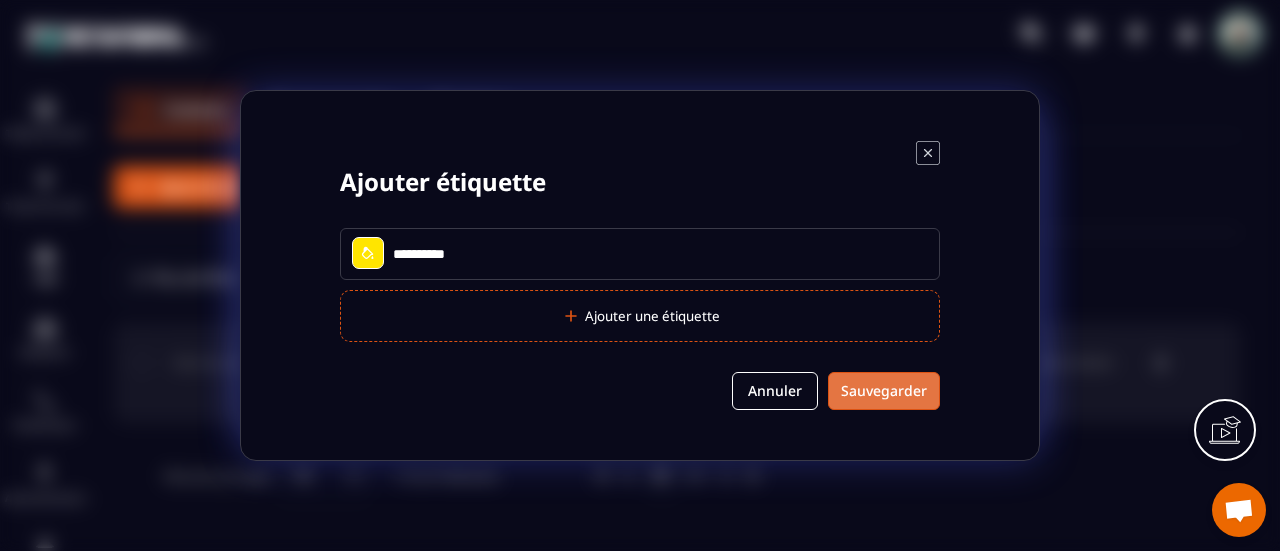 click on "Sauvegarder" at bounding box center (884, 391) 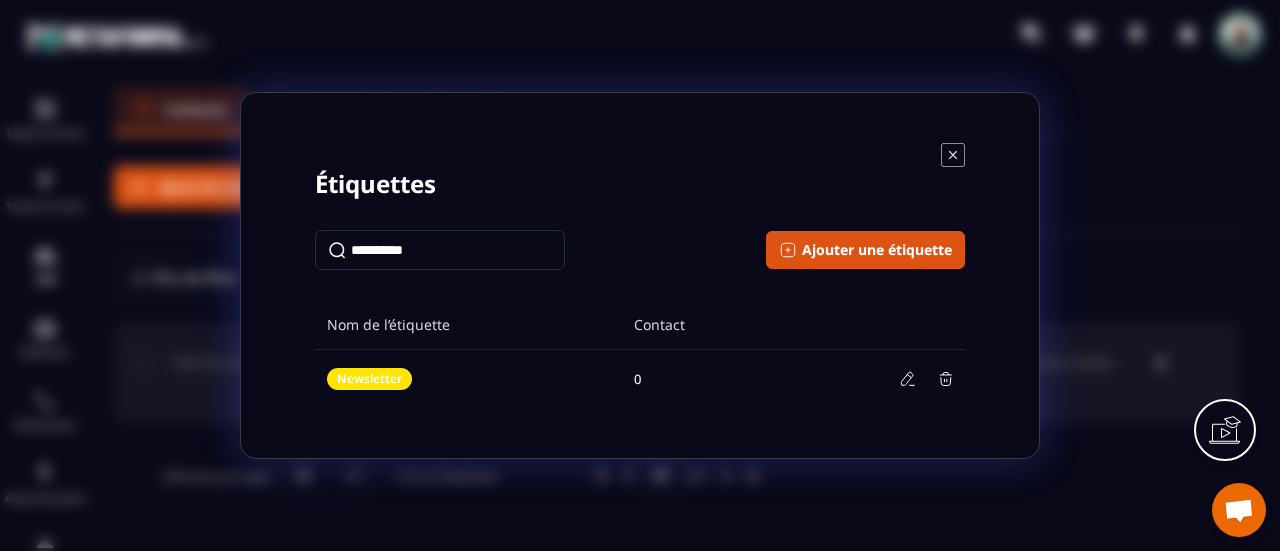 click 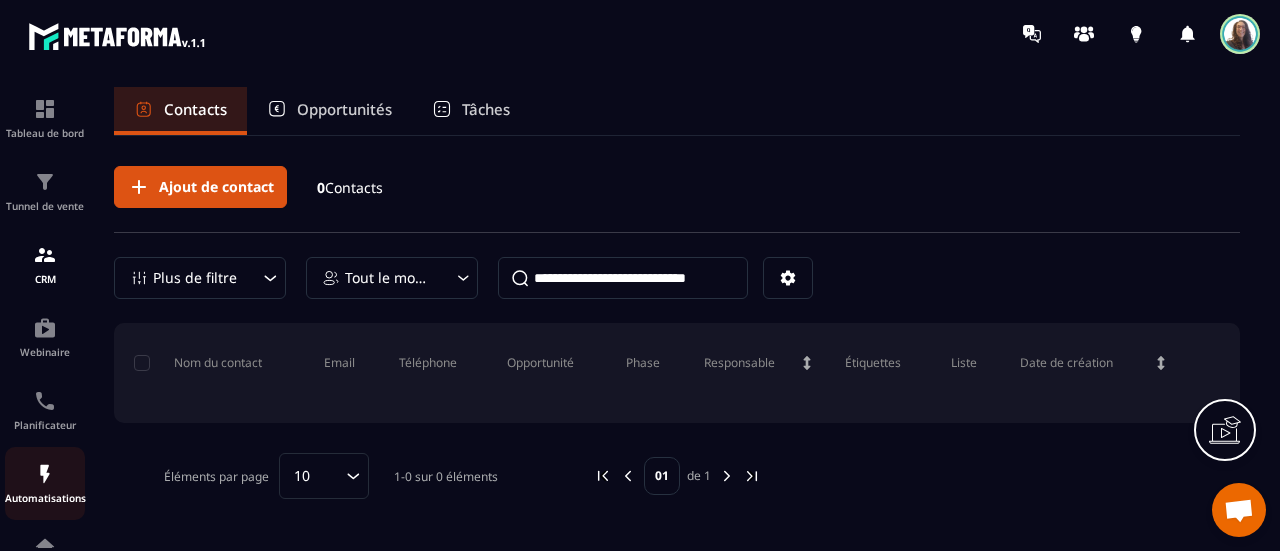 click at bounding box center (45, 474) 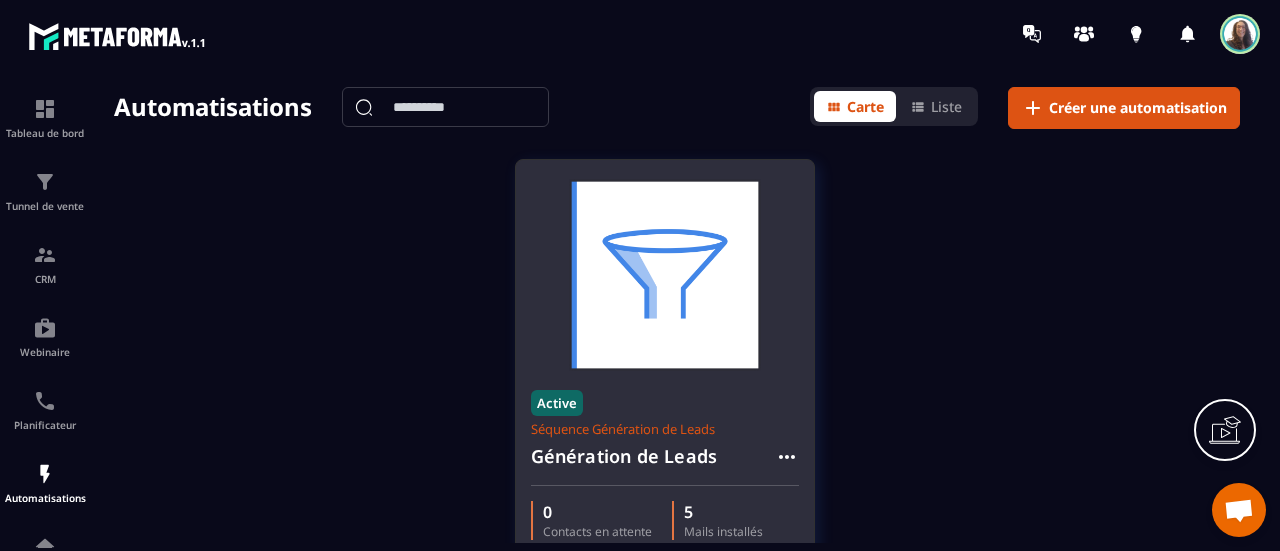 click on "Génération de Leads" at bounding box center [665, 462] 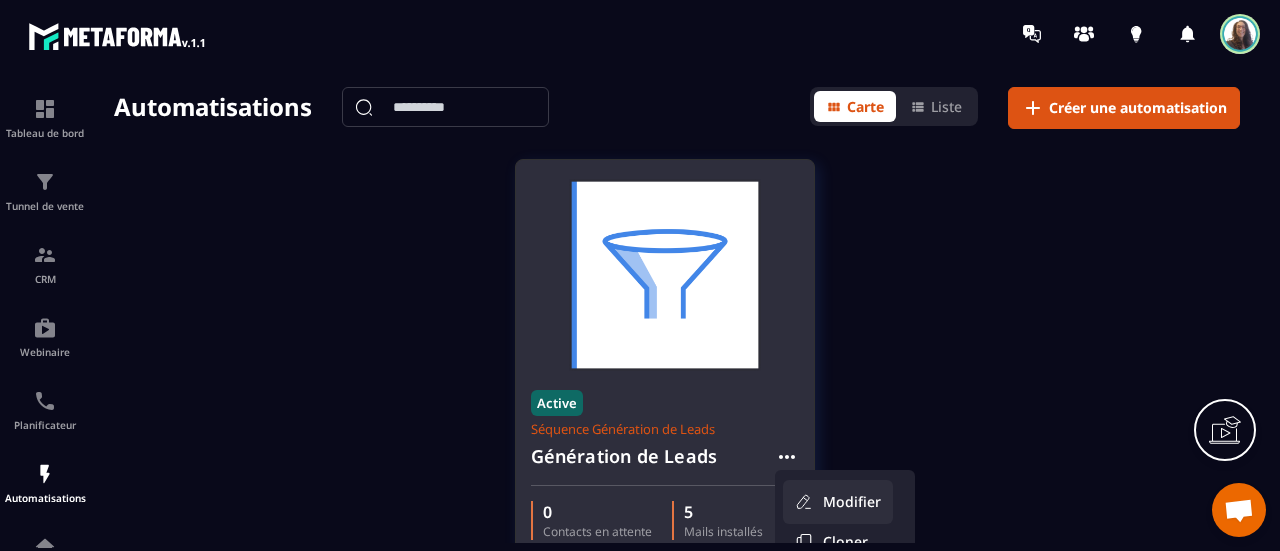 click on "Modifier" at bounding box center [838, 502] 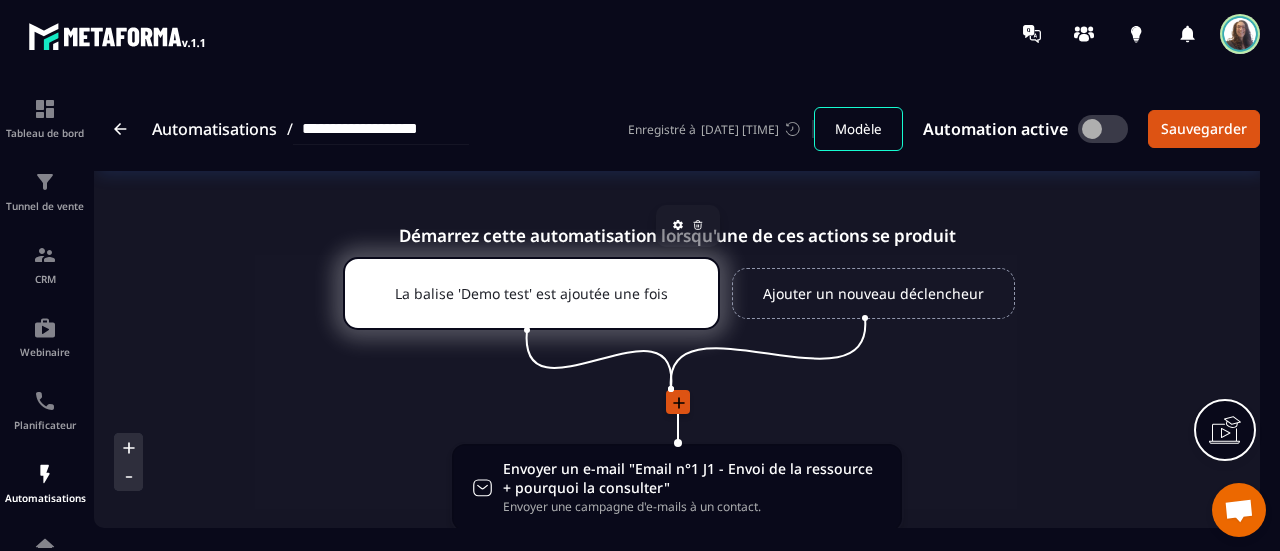 click on "La balise 'Demo test' est ajoutée une fois" at bounding box center [531, 293] 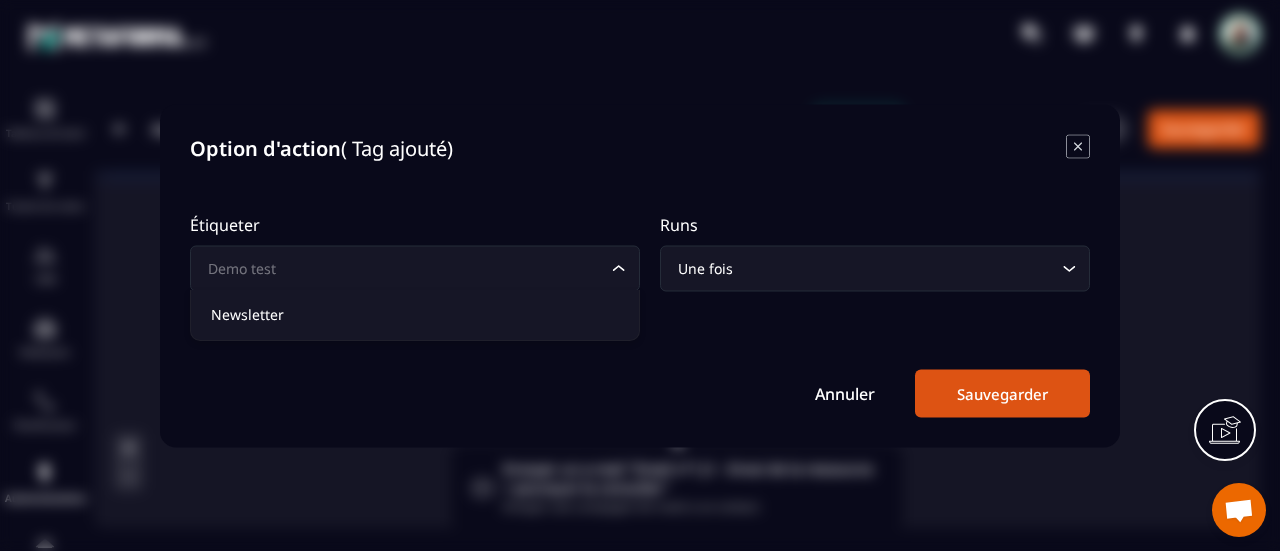 click 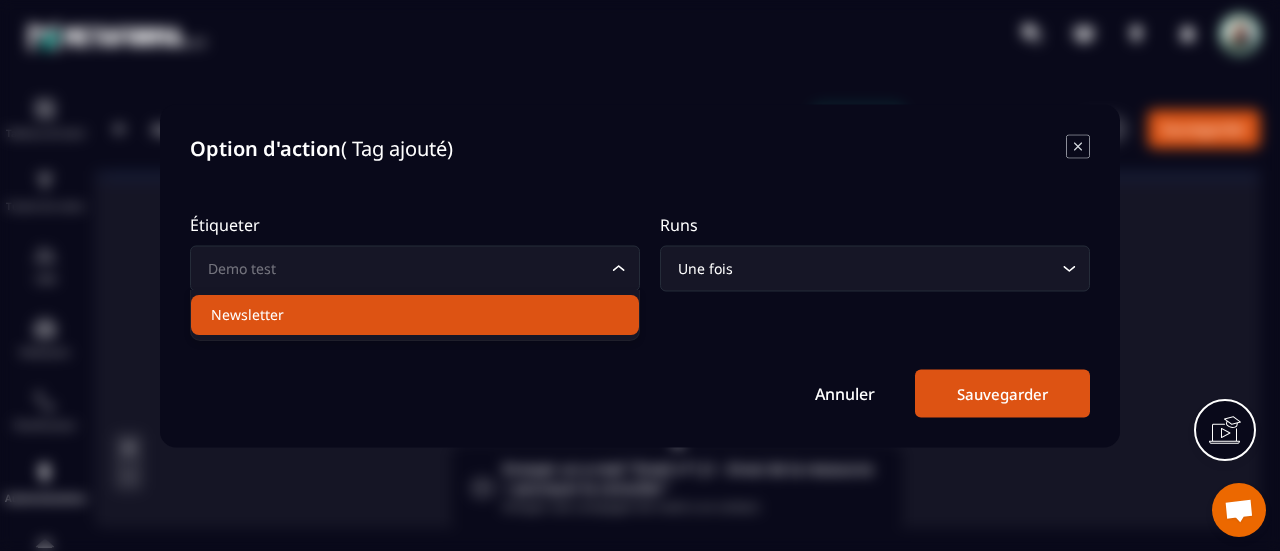 click on "Newsletter" 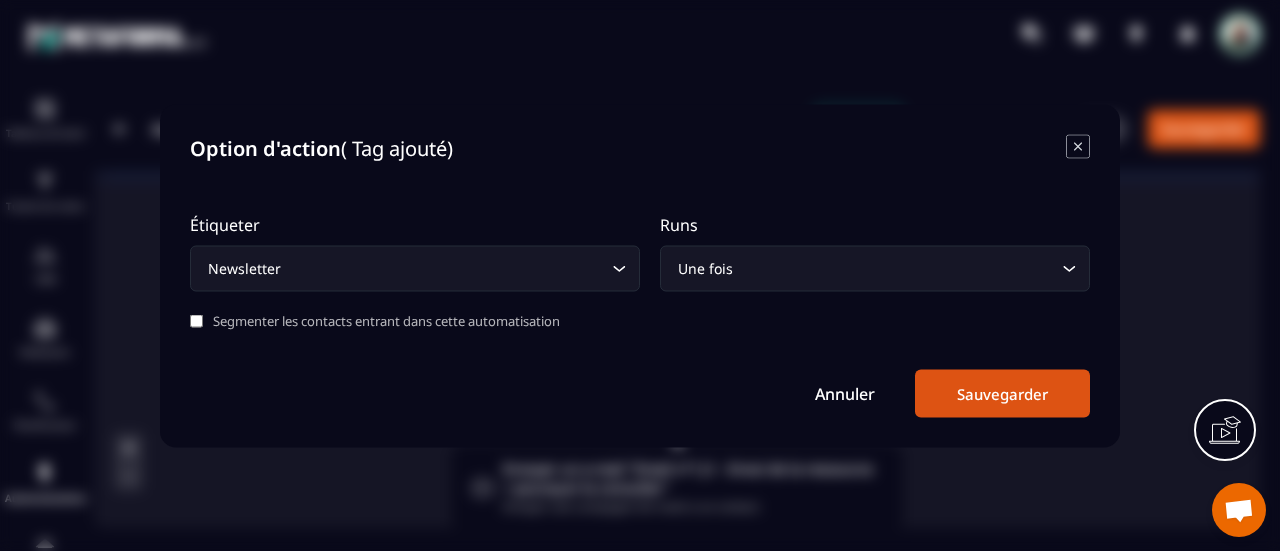 click on "Une fois" at bounding box center [865, 268] 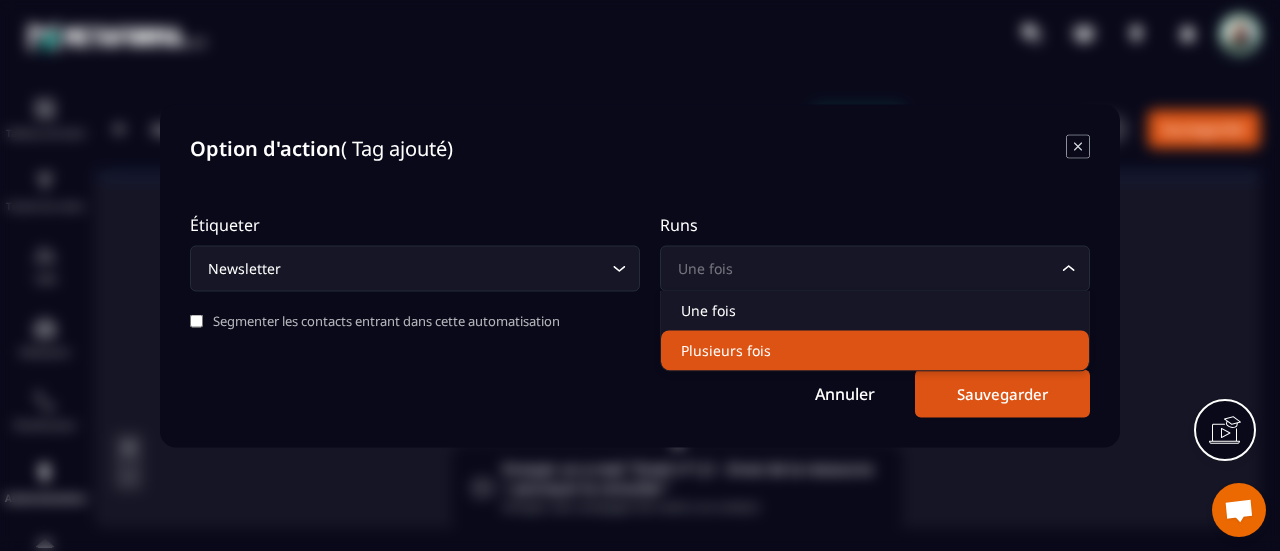 click on "Plusieurs fois" 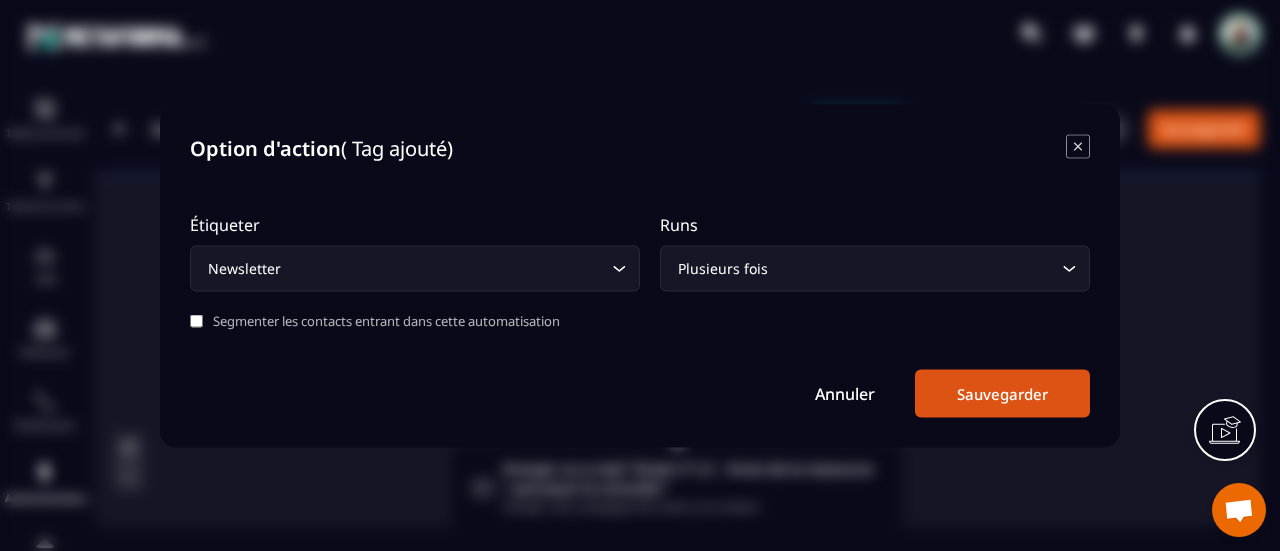 click on "Sauvegarder" at bounding box center [1002, 393] 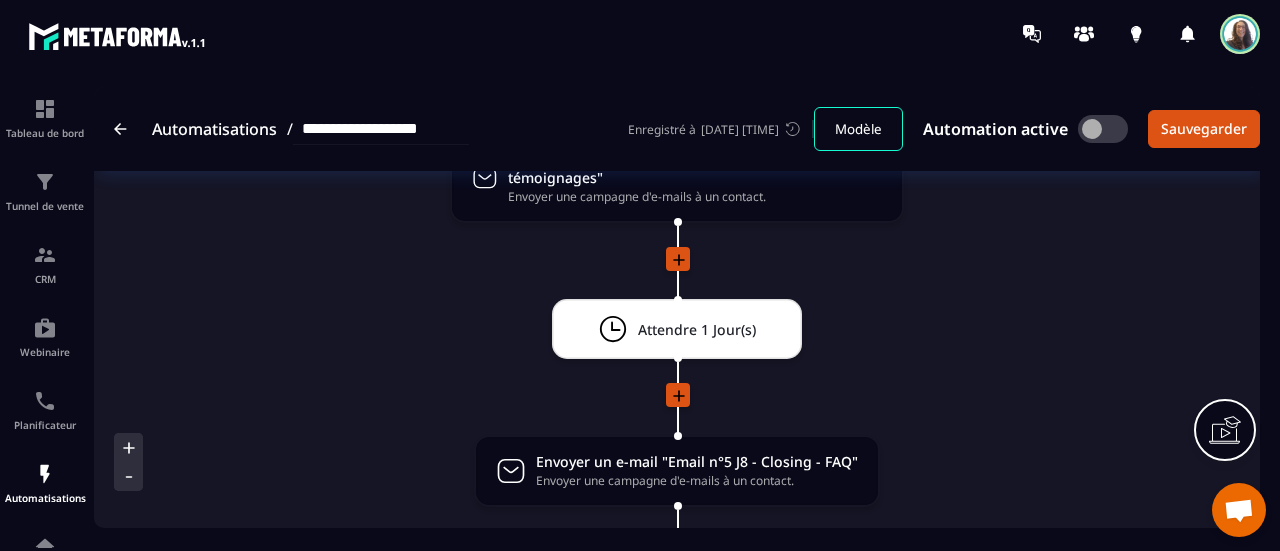 scroll, scrollTop: 1300, scrollLeft: 0, axis: vertical 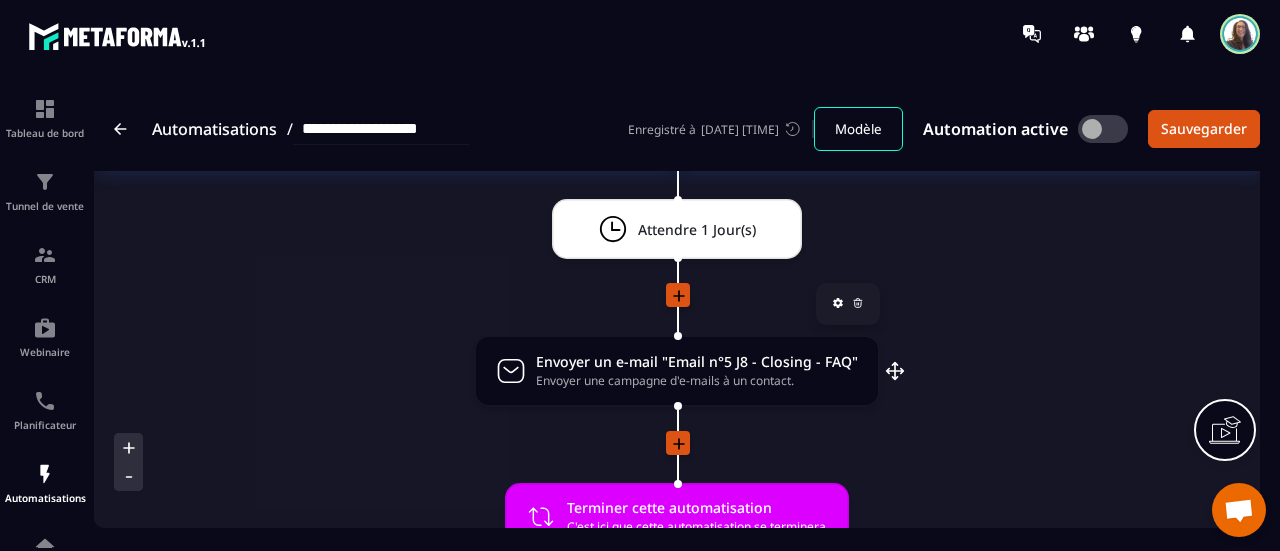 click 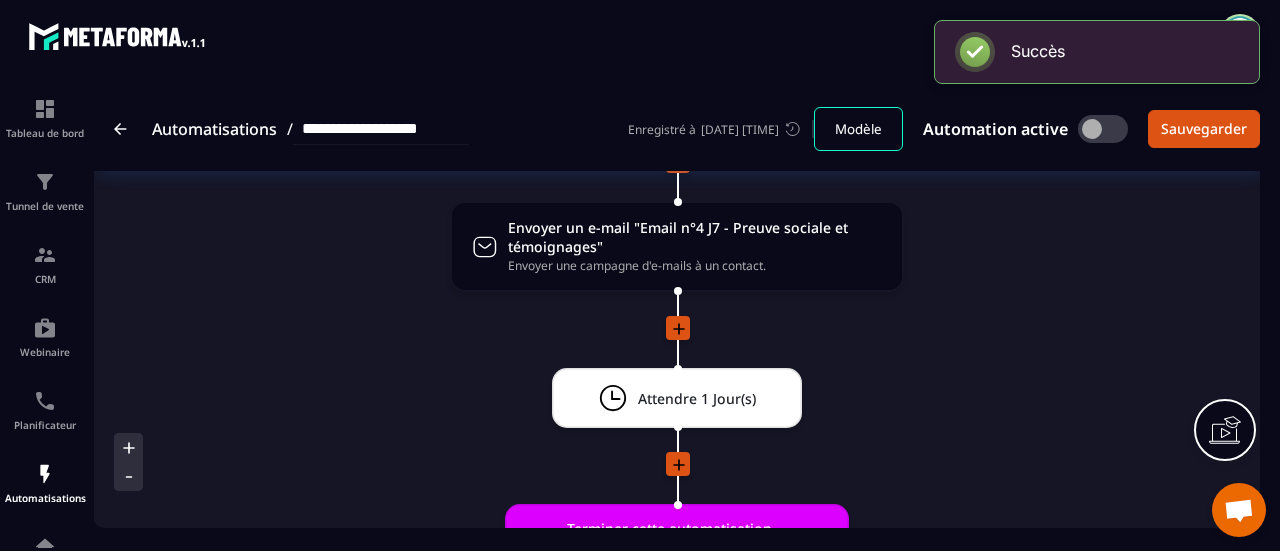 scroll, scrollTop: 1100, scrollLeft: 0, axis: vertical 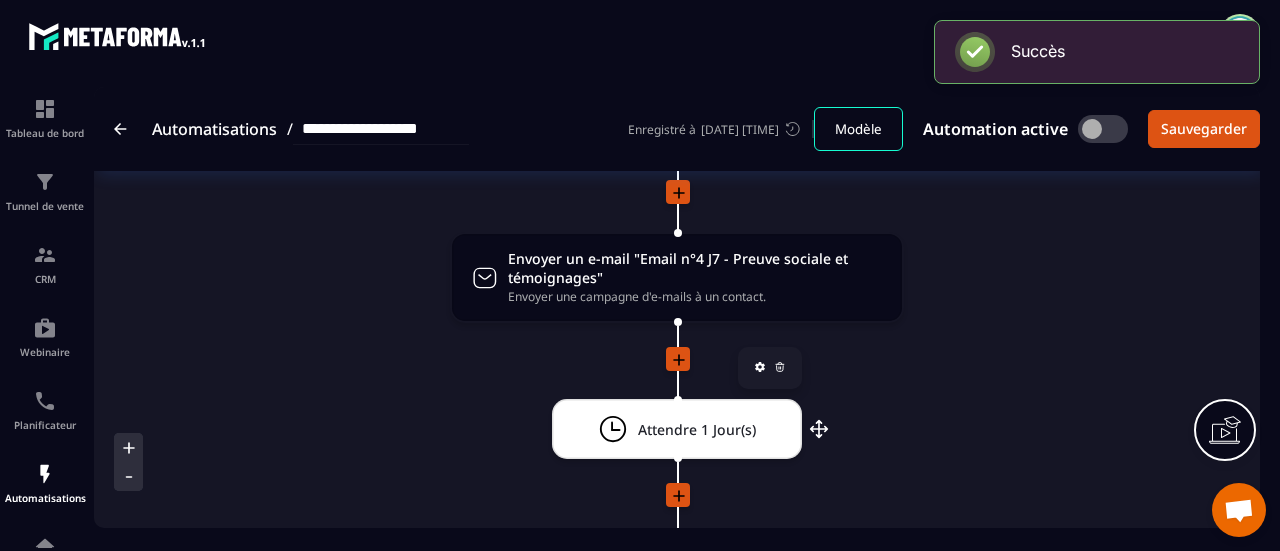 click 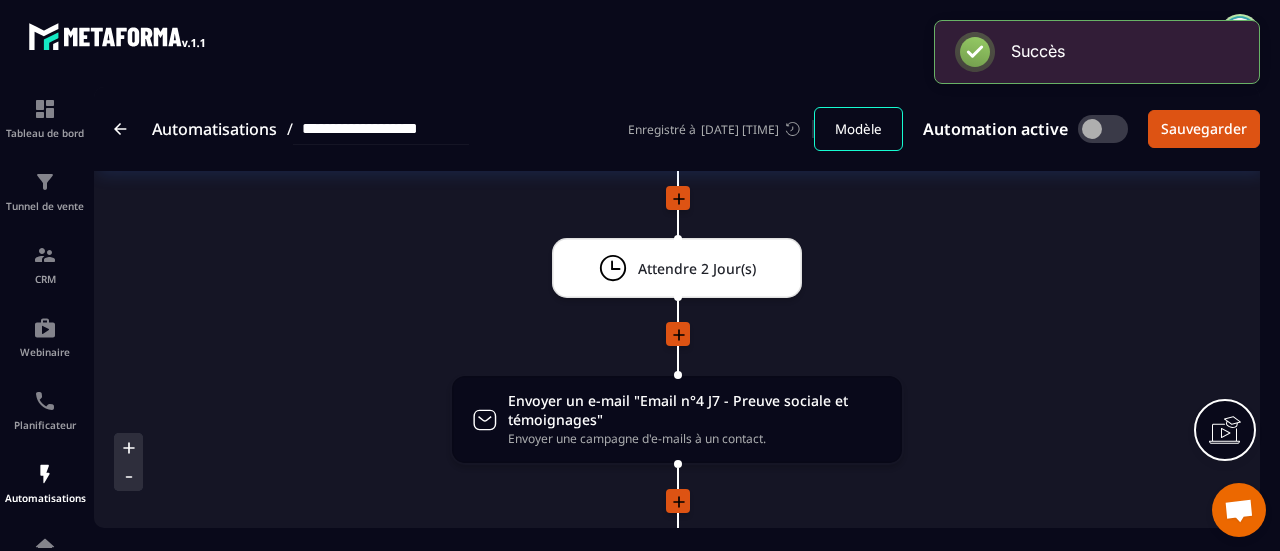 scroll, scrollTop: 900, scrollLeft: 0, axis: vertical 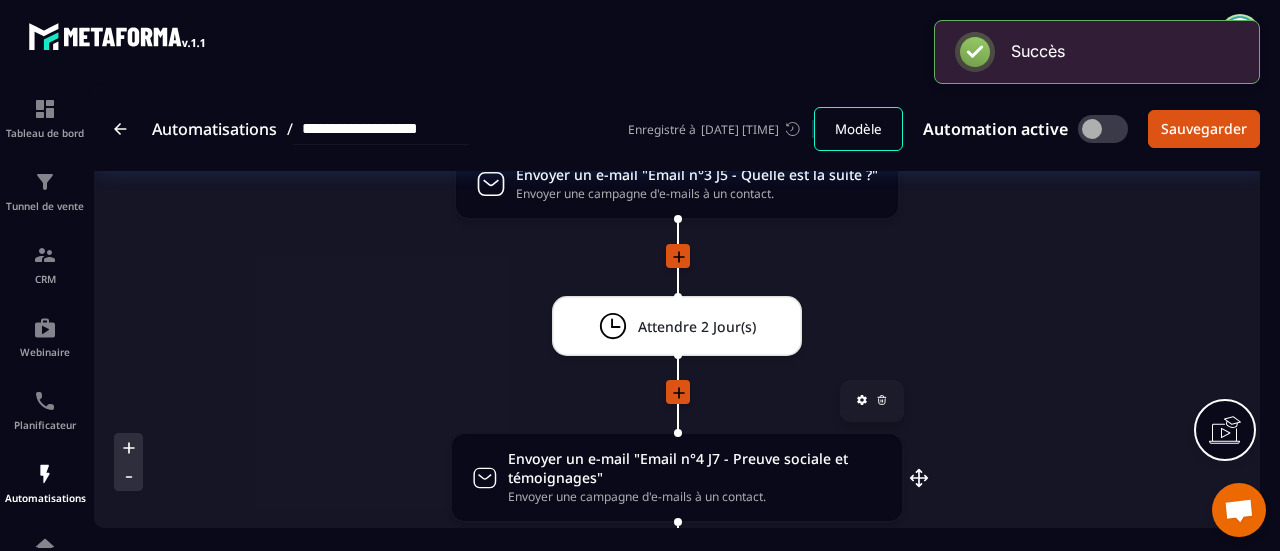 click 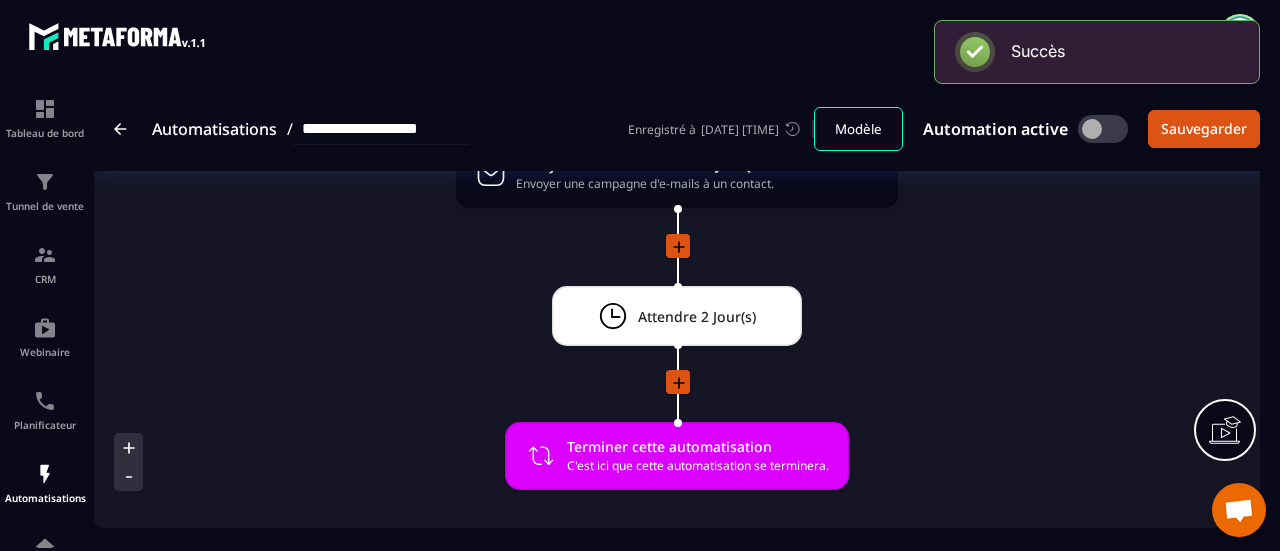 scroll, scrollTop: 800, scrollLeft: 0, axis: vertical 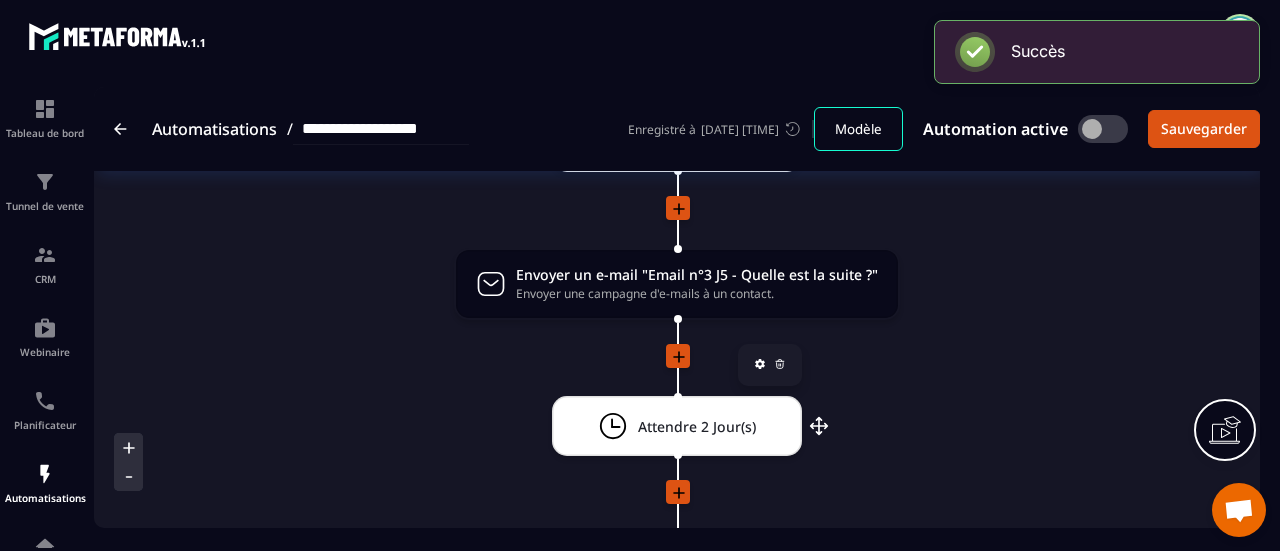 click 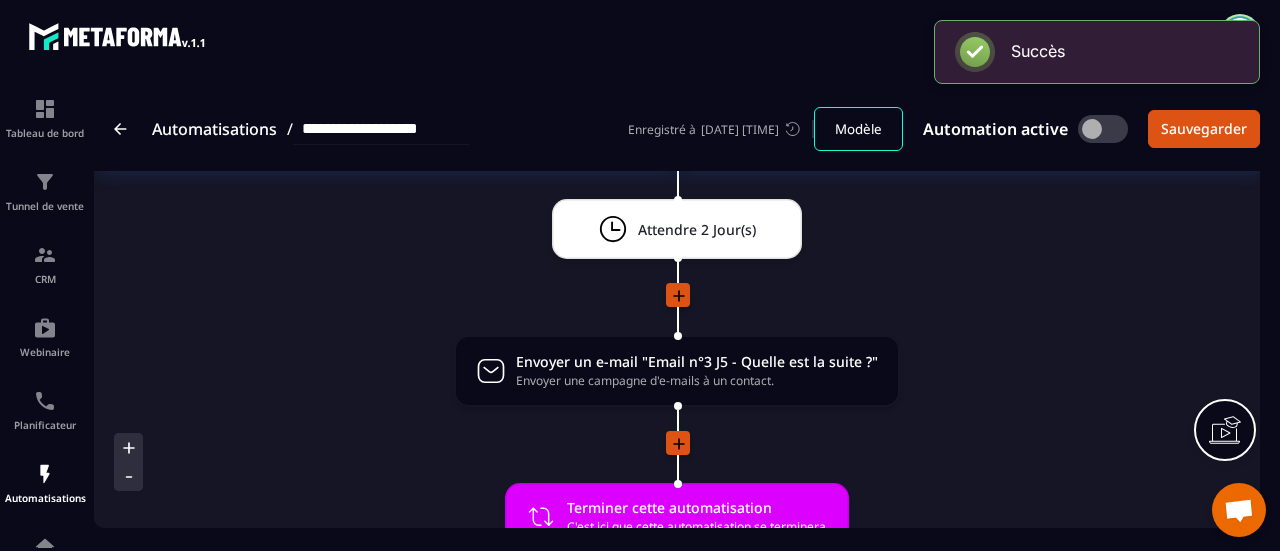 scroll, scrollTop: 600, scrollLeft: 0, axis: vertical 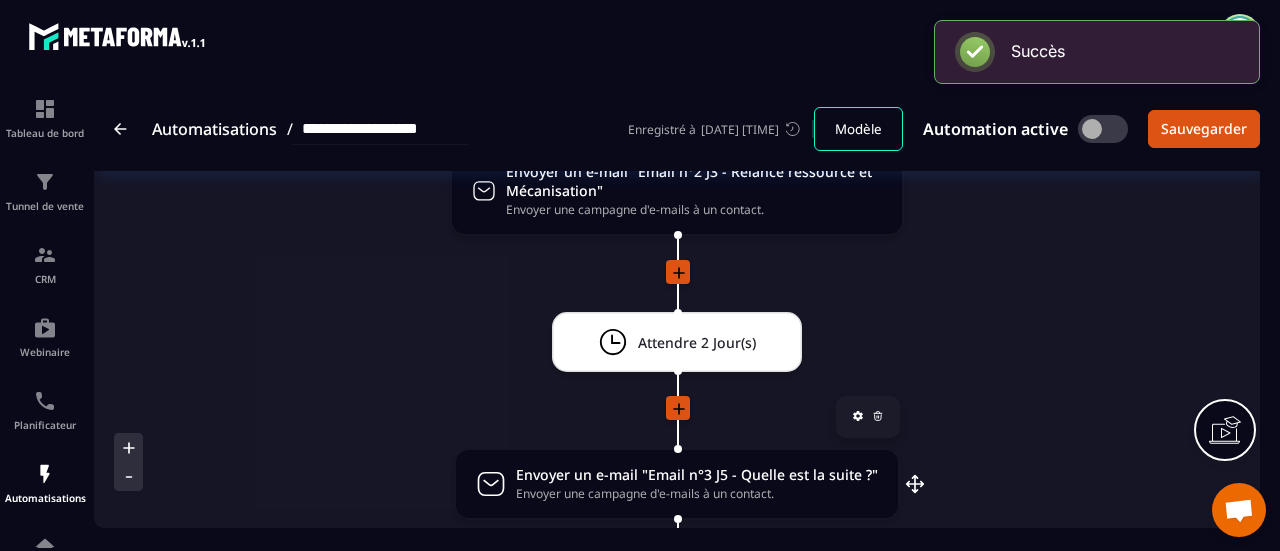 click 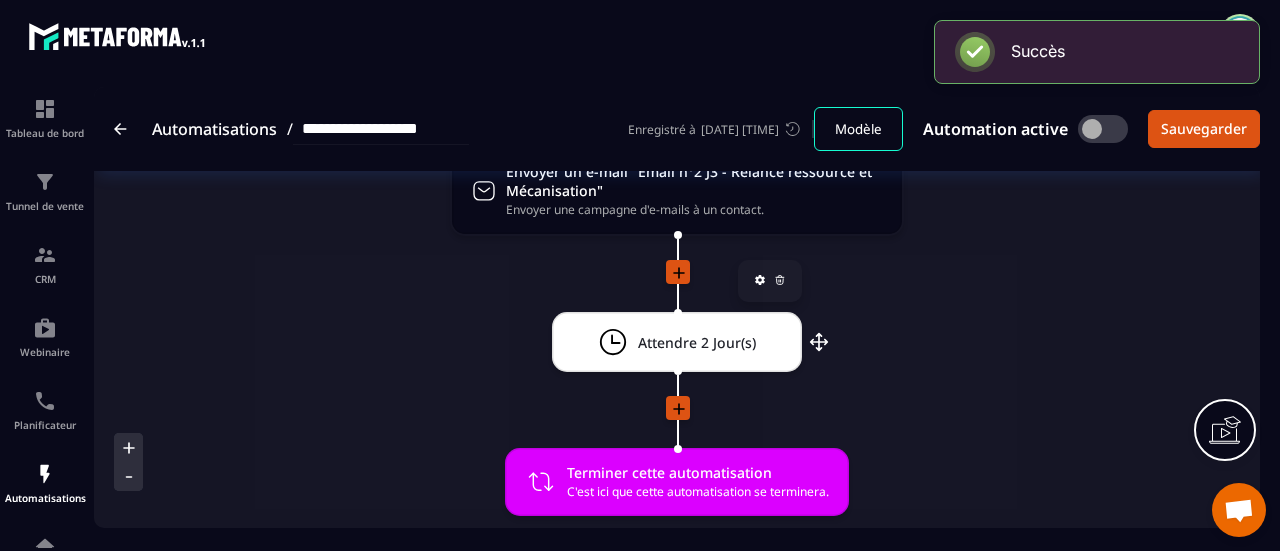 click 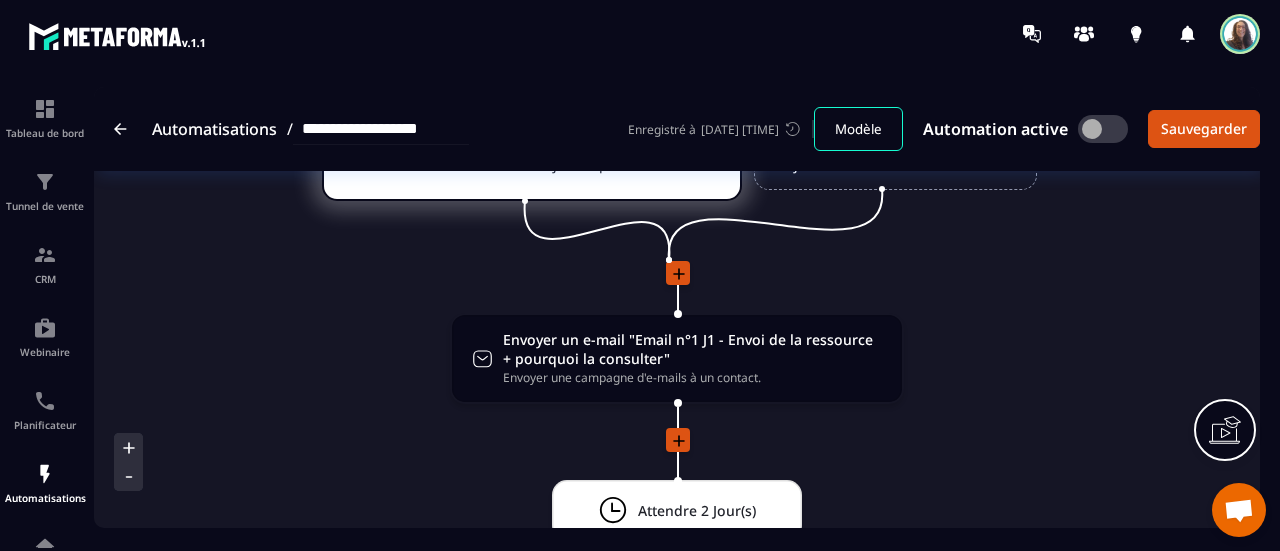 scroll, scrollTop: 100, scrollLeft: 0, axis: vertical 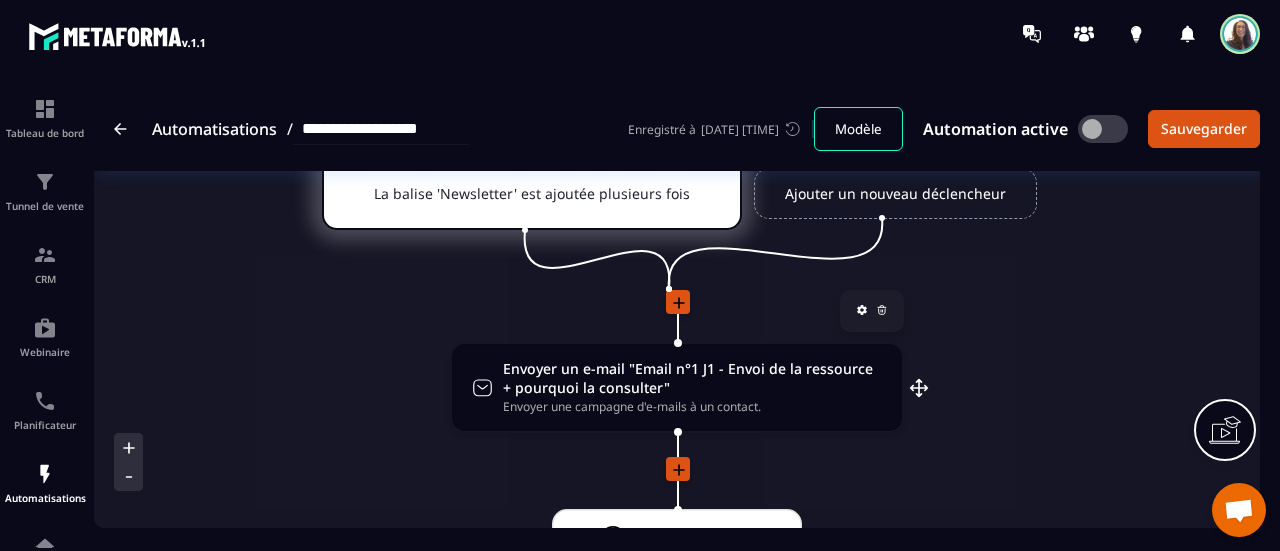 click on "Envoyer un e-mail "Email n°1 J1 - Envoi de la ressource + pourquoi la consulter"" at bounding box center (692, 378) 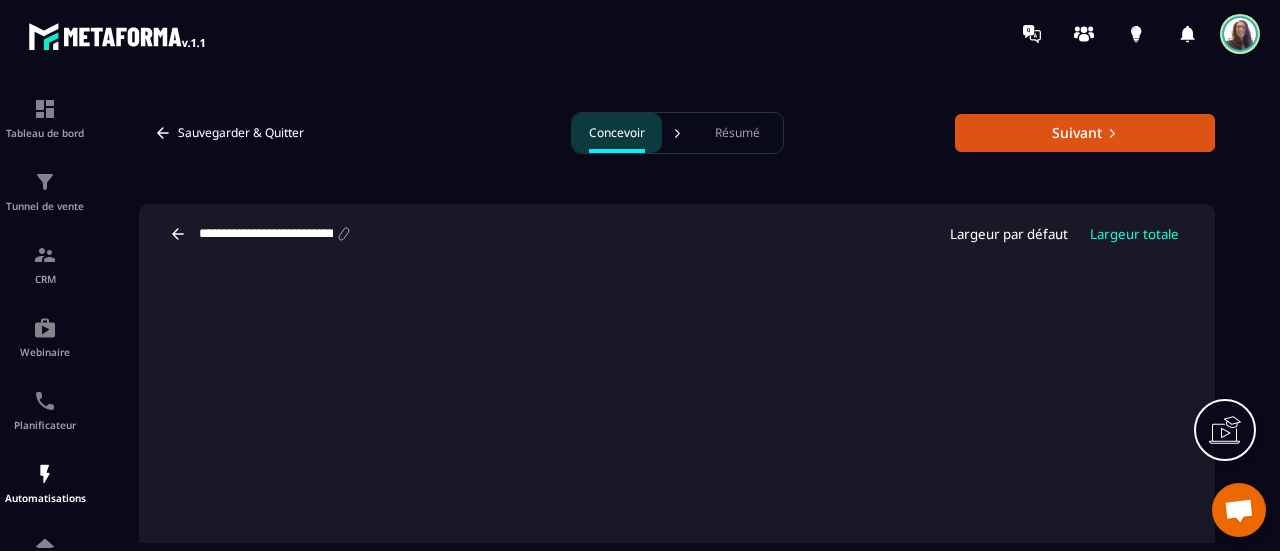 click 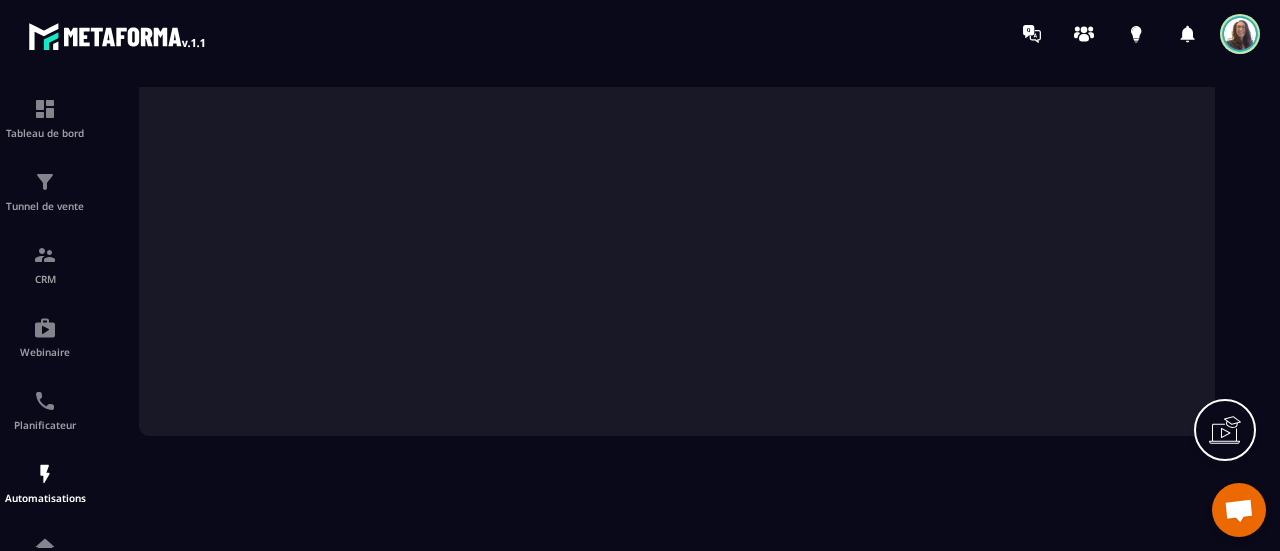 scroll, scrollTop: 44, scrollLeft: 0, axis: vertical 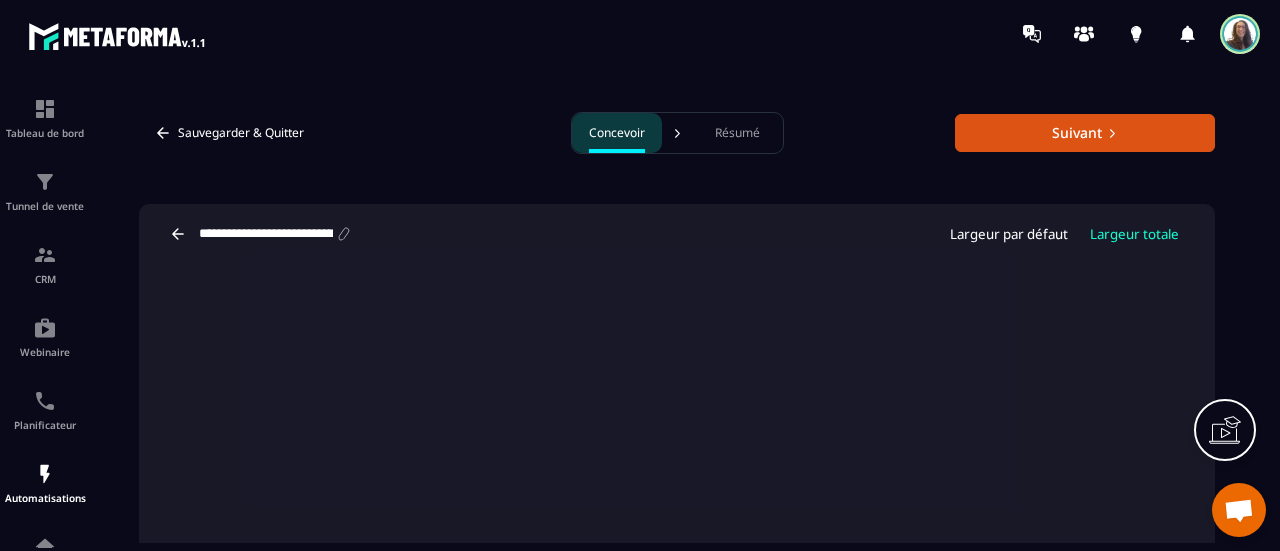 click on "Résumé" at bounding box center (737, 133) 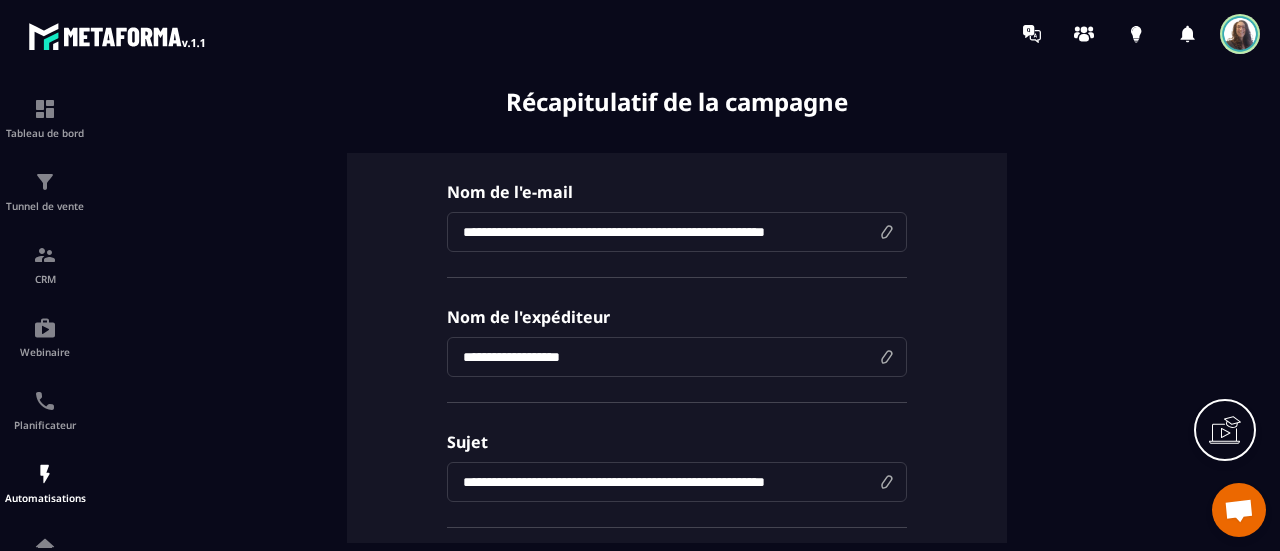 scroll, scrollTop: 112, scrollLeft: 0, axis: vertical 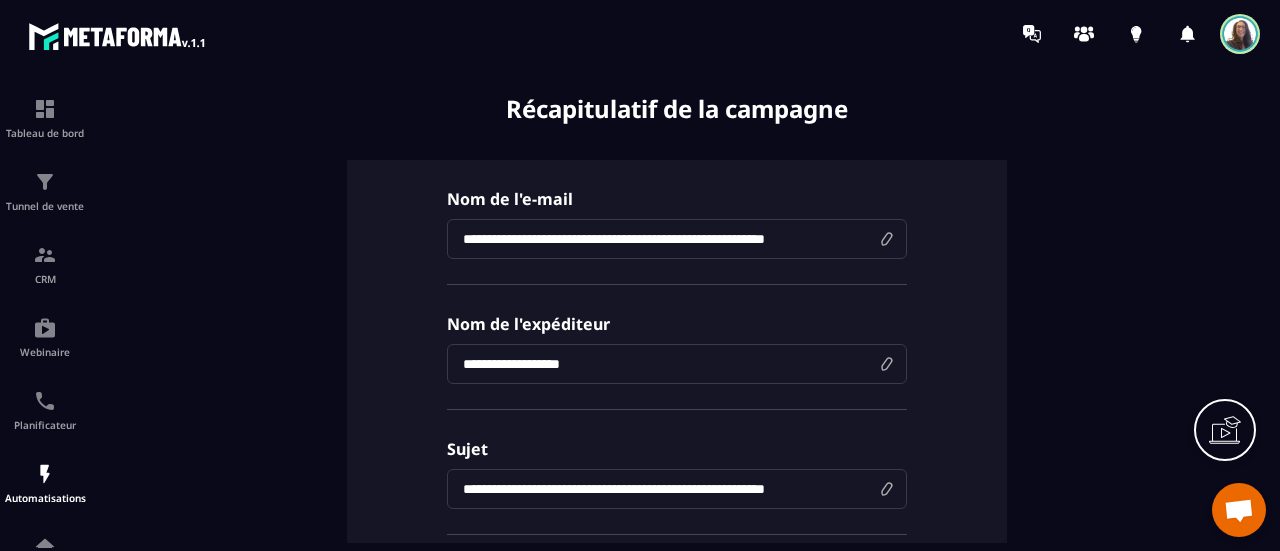click on "**********" at bounding box center (677, 239) 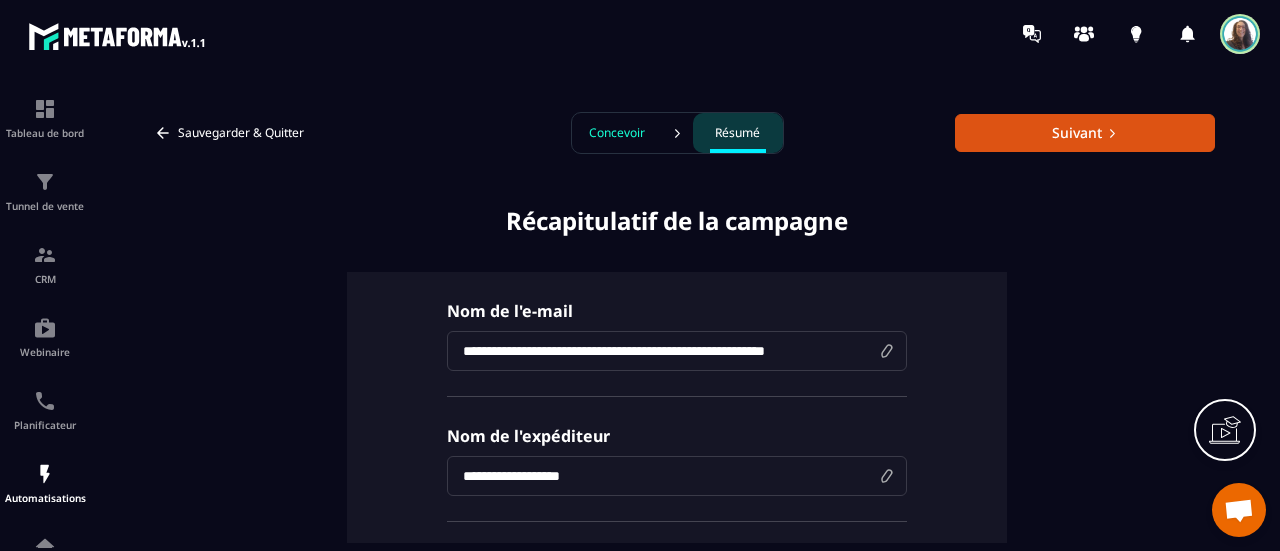scroll, scrollTop: 0, scrollLeft: 0, axis: both 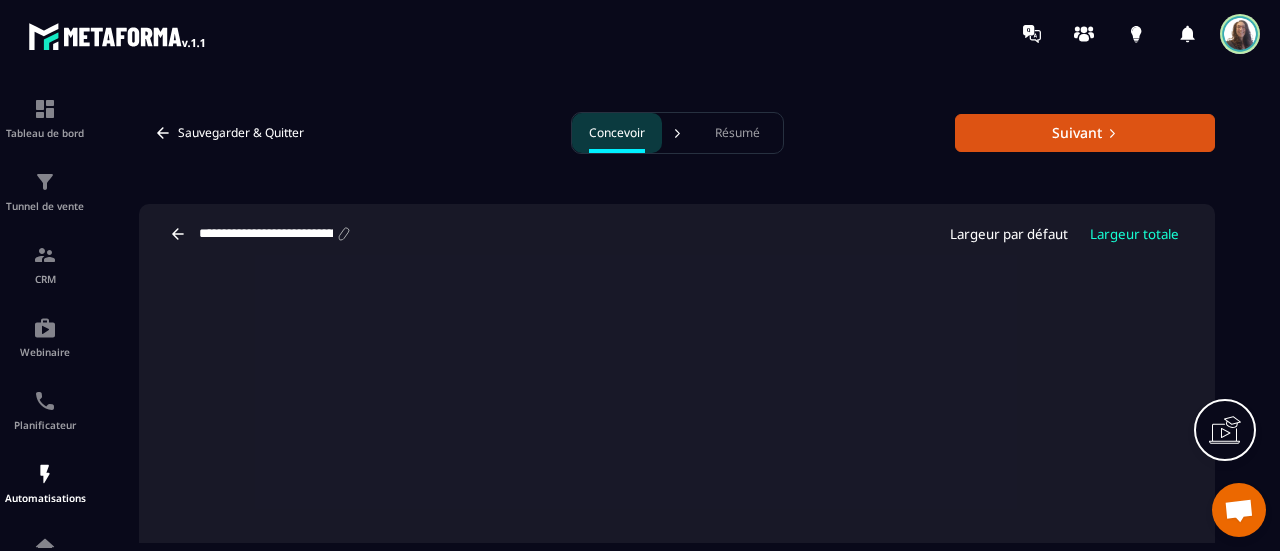 click 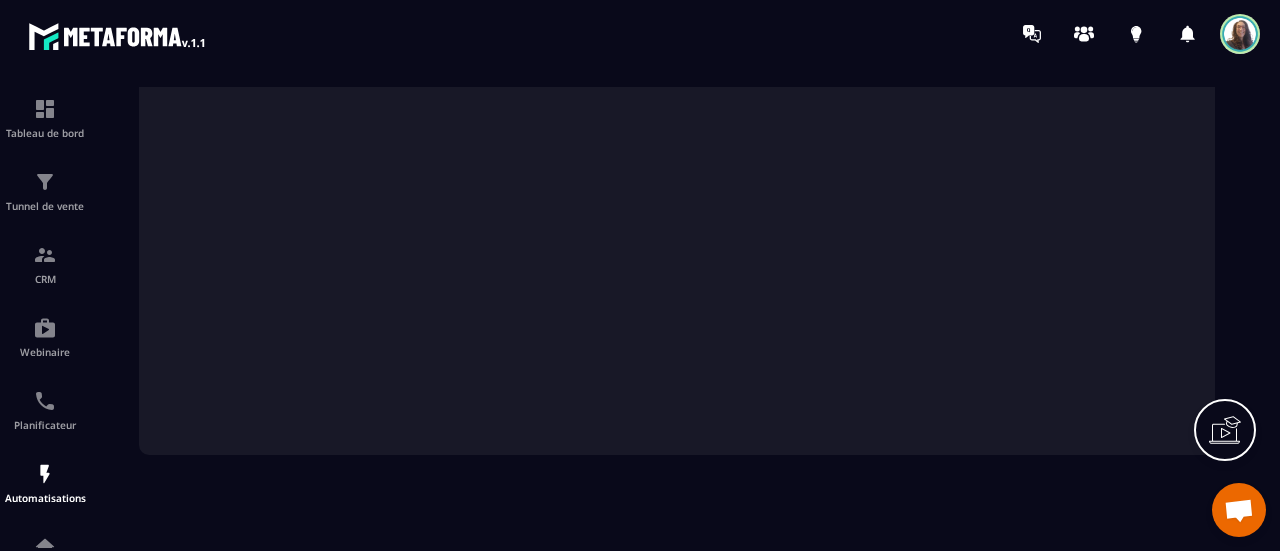 scroll, scrollTop: 199, scrollLeft: 0, axis: vertical 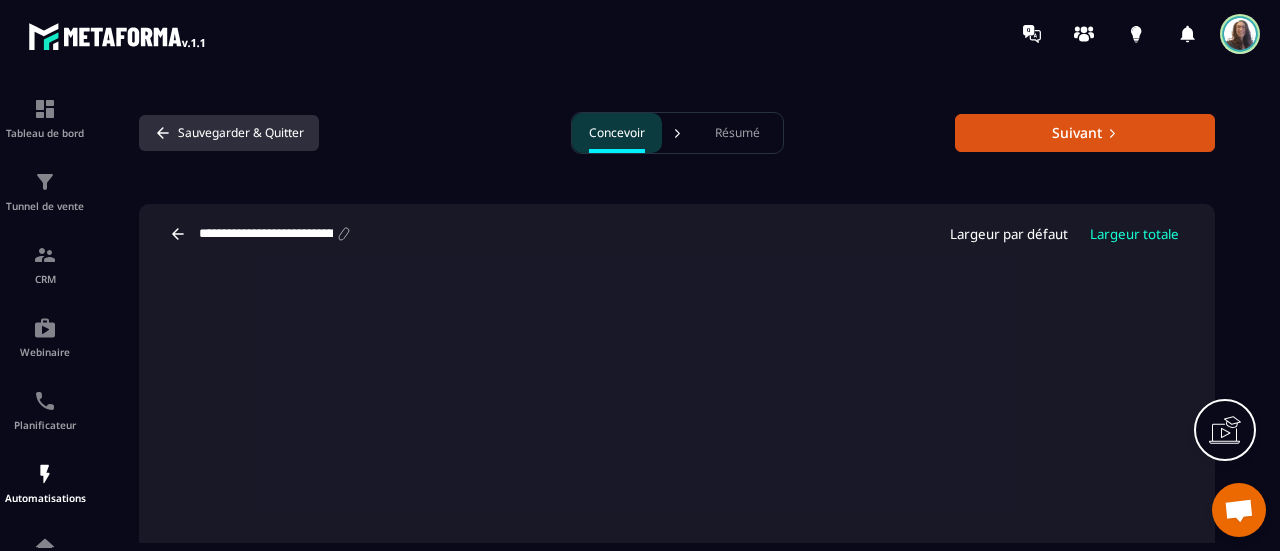 click on "Sauvegarder & Quitter" at bounding box center [229, 133] 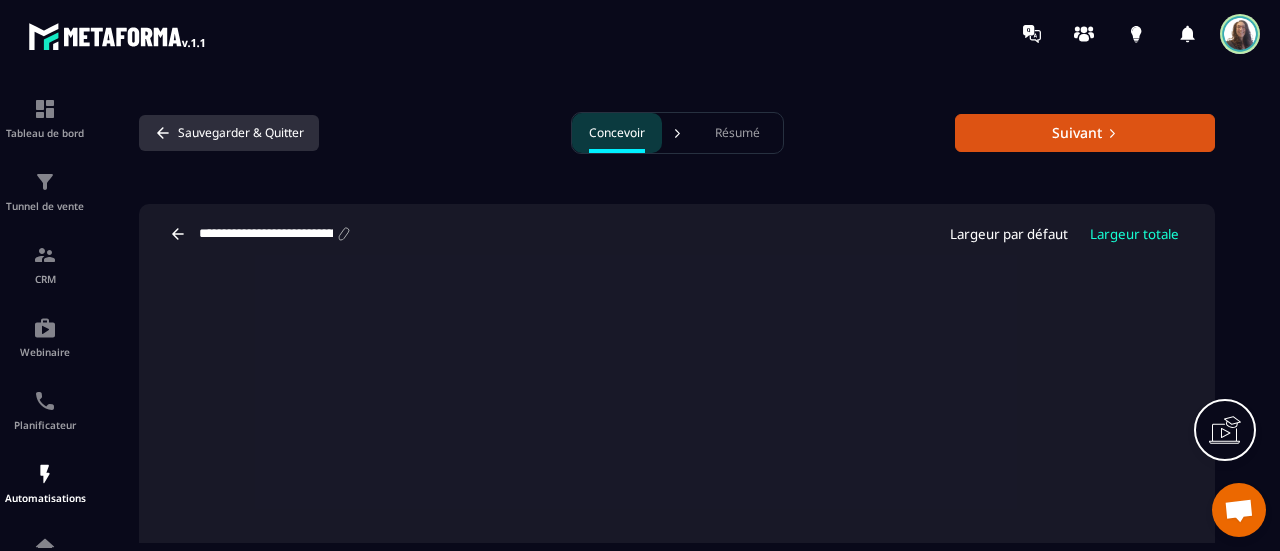 click on "Sauvegarder & Quitter" at bounding box center [229, 133] 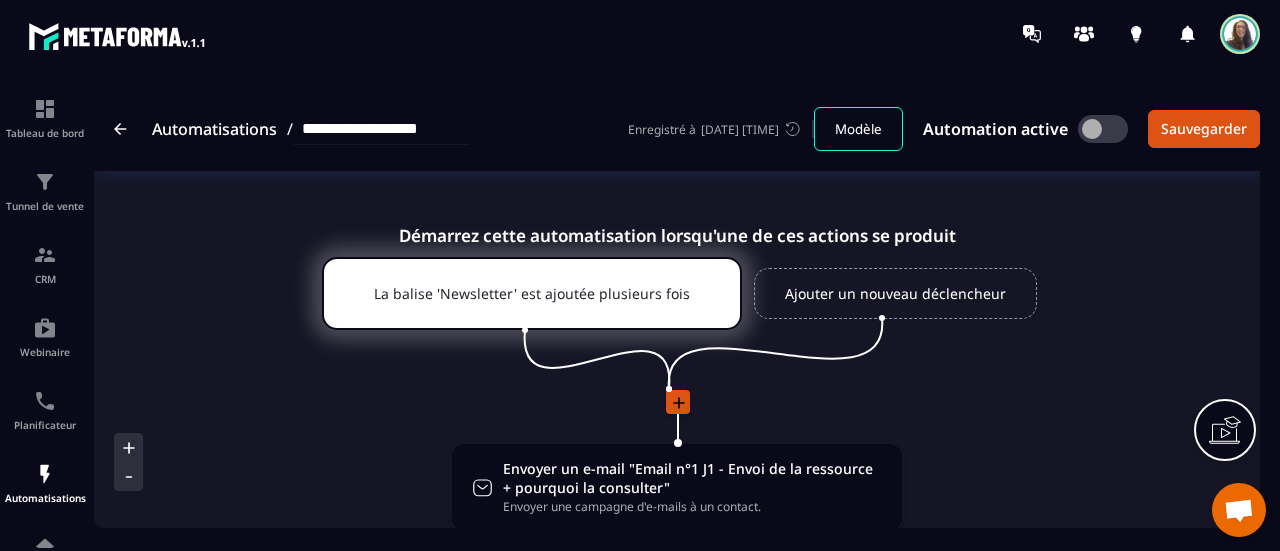 scroll, scrollTop: 100, scrollLeft: 0, axis: vertical 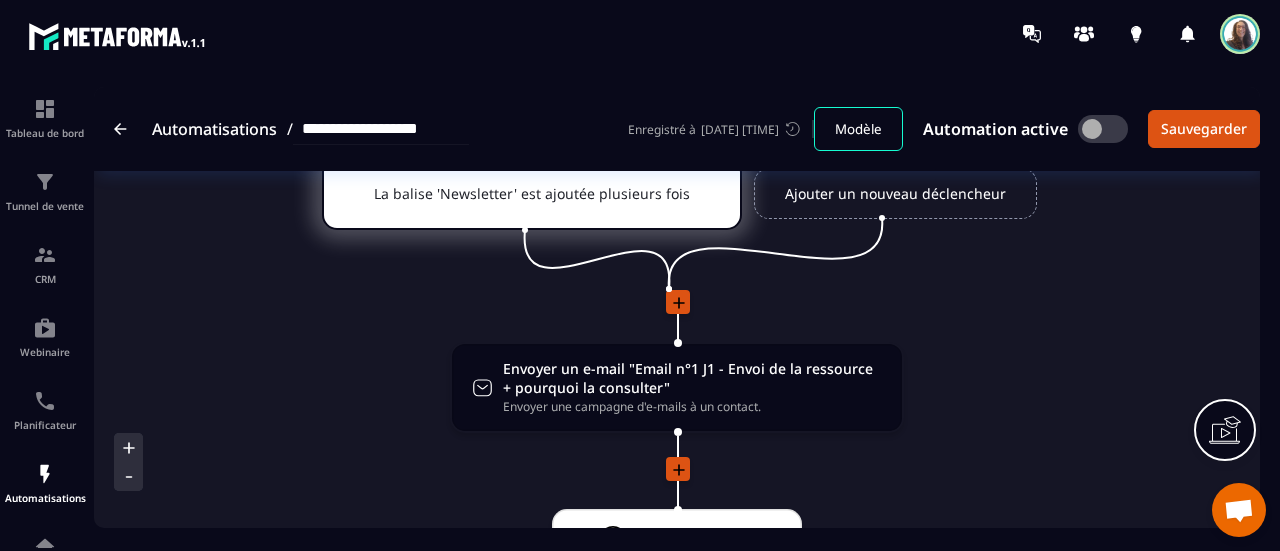 click on "Modèle" at bounding box center [858, 129] 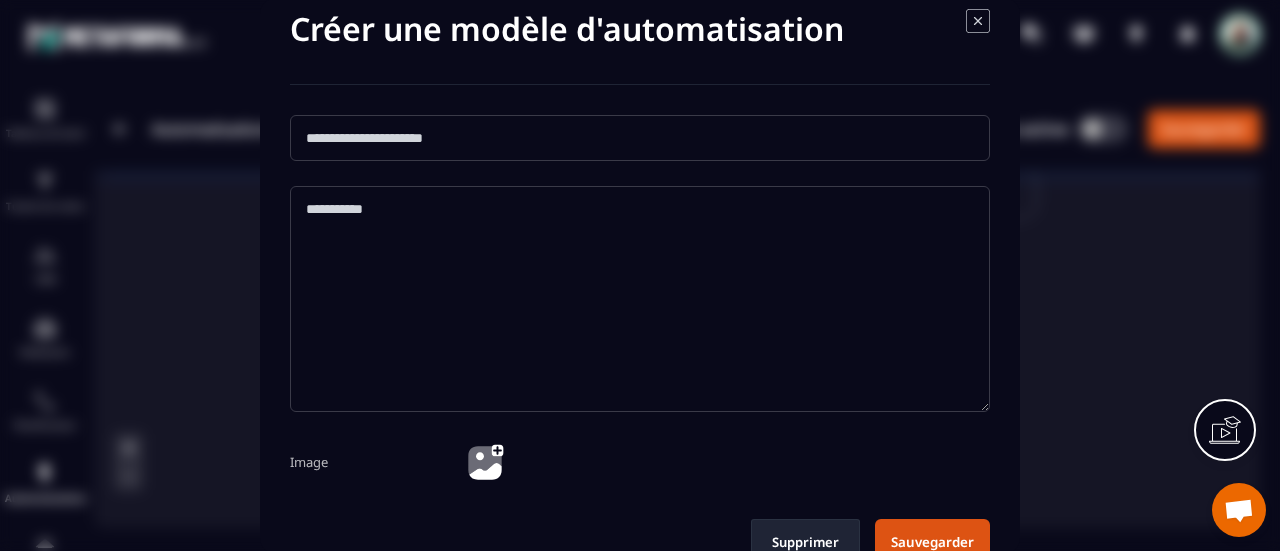 scroll, scrollTop: 0, scrollLeft: 0, axis: both 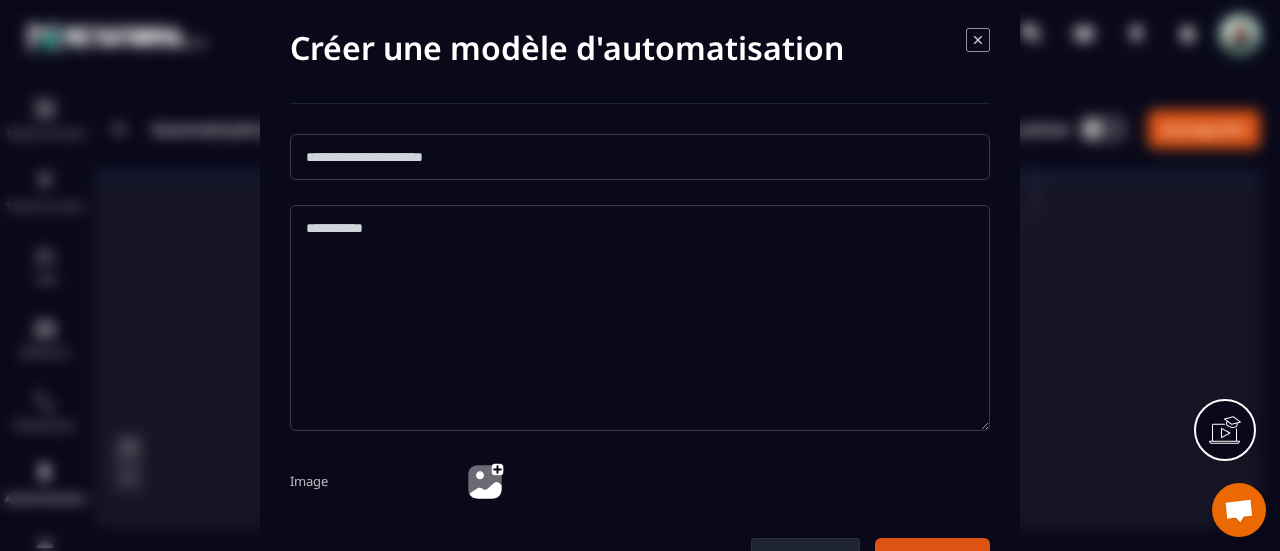 click 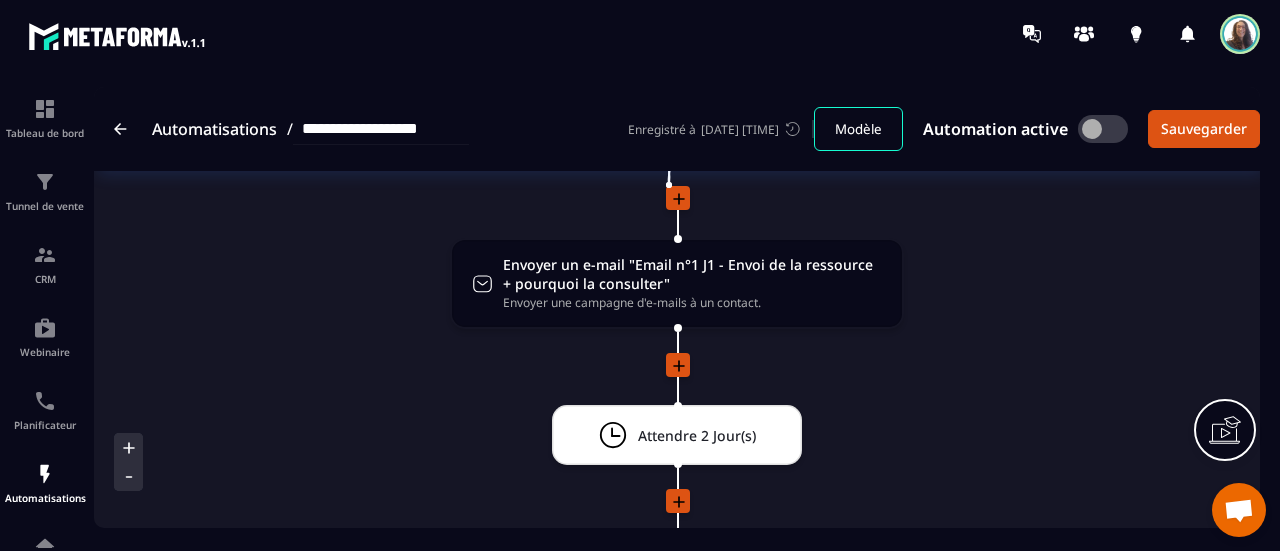 scroll, scrollTop: 200, scrollLeft: 0, axis: vertical 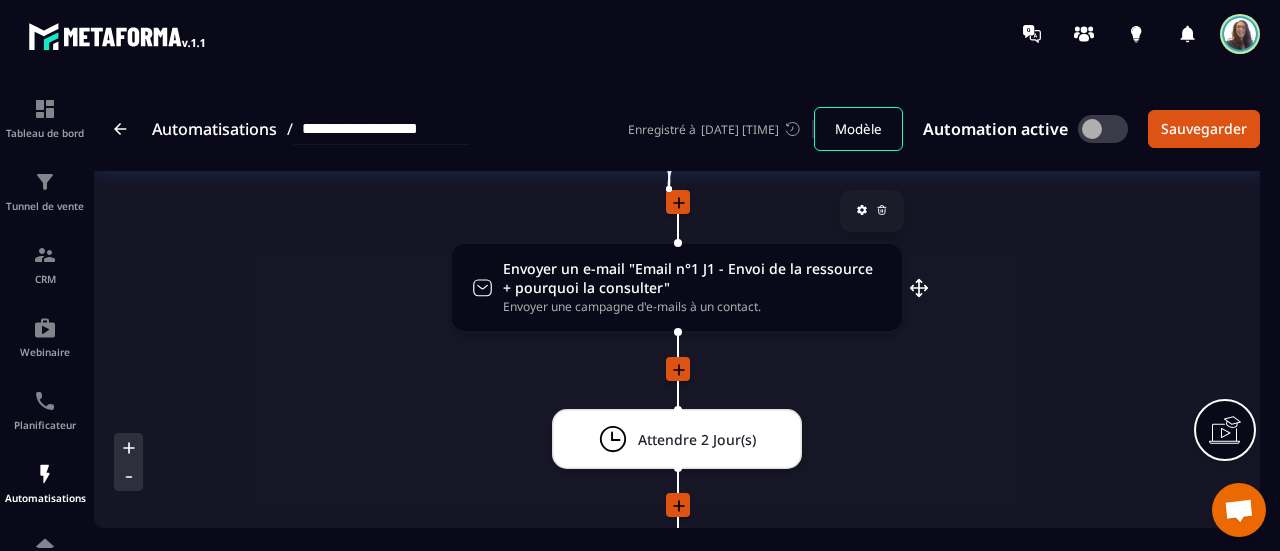 click on "Envoyer un e-mail "Email n°1 J1 - Envoi de la ressource + pourquoi la consulter"" at bounding box center (692, 278) 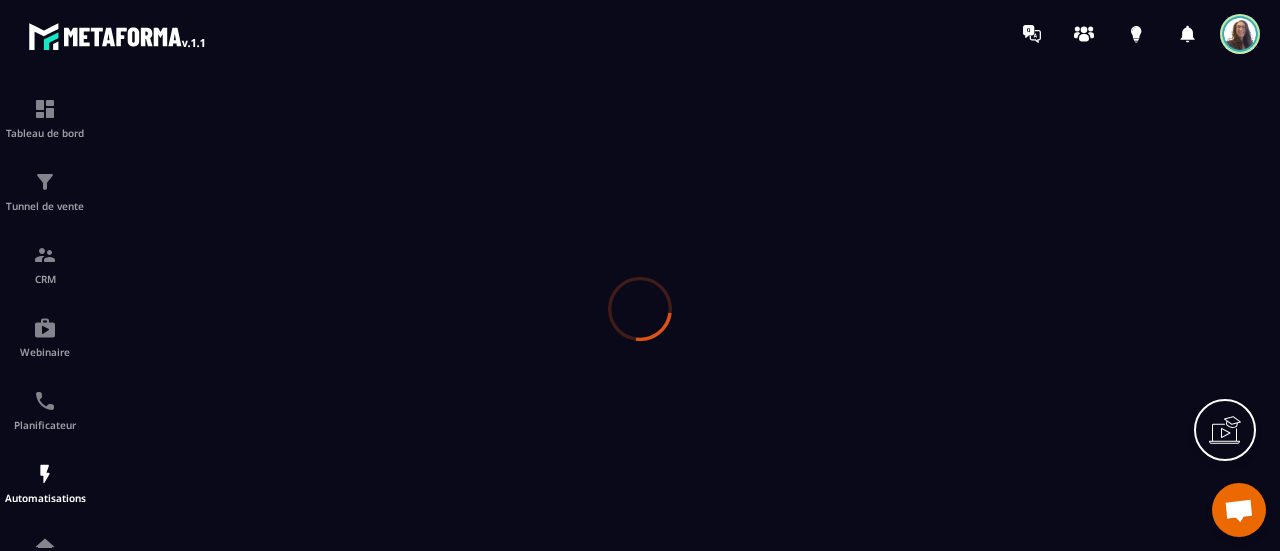 scroll, scrollTop: 0, scrollLeft: 0, axis: both 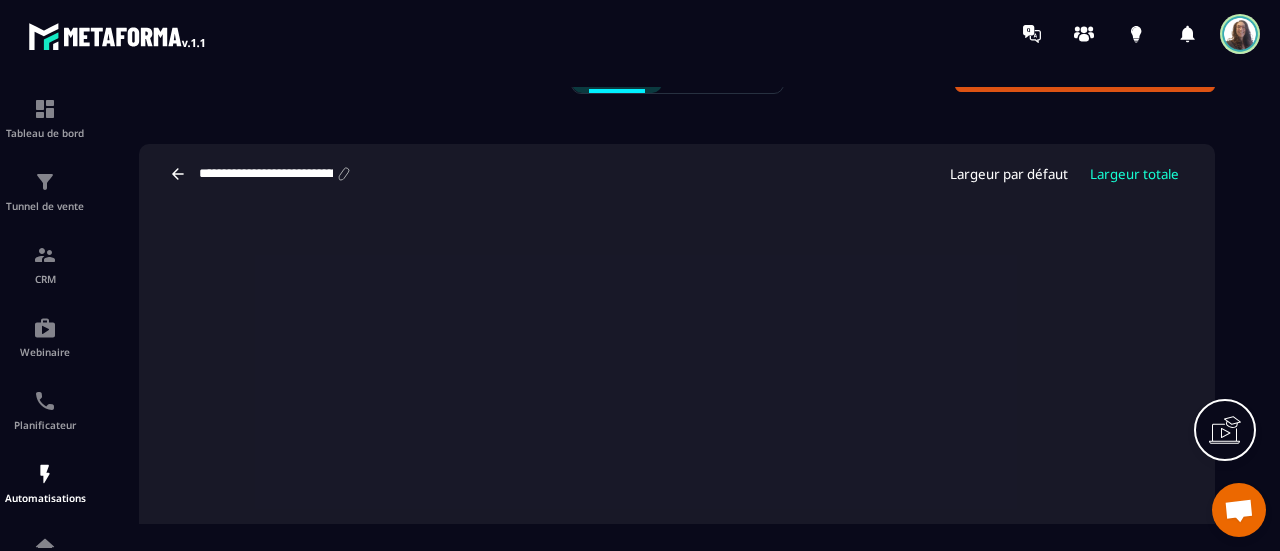 click on "**********" at bounding box center (677, 174) 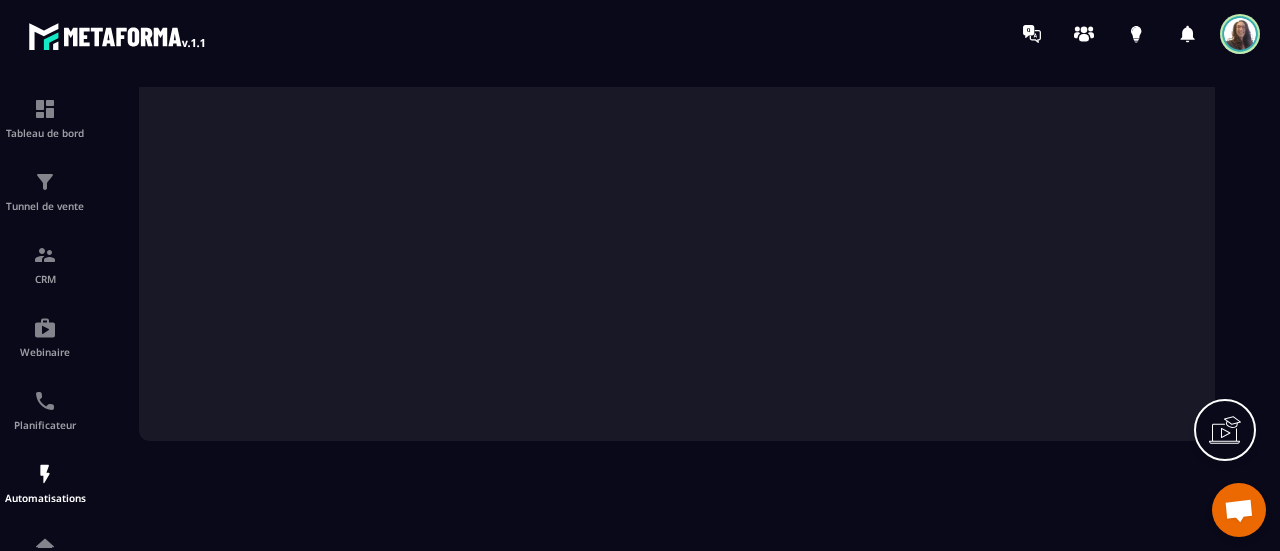 scroll, scrollTop: 199, scrollLeft: 0, axis: vertical 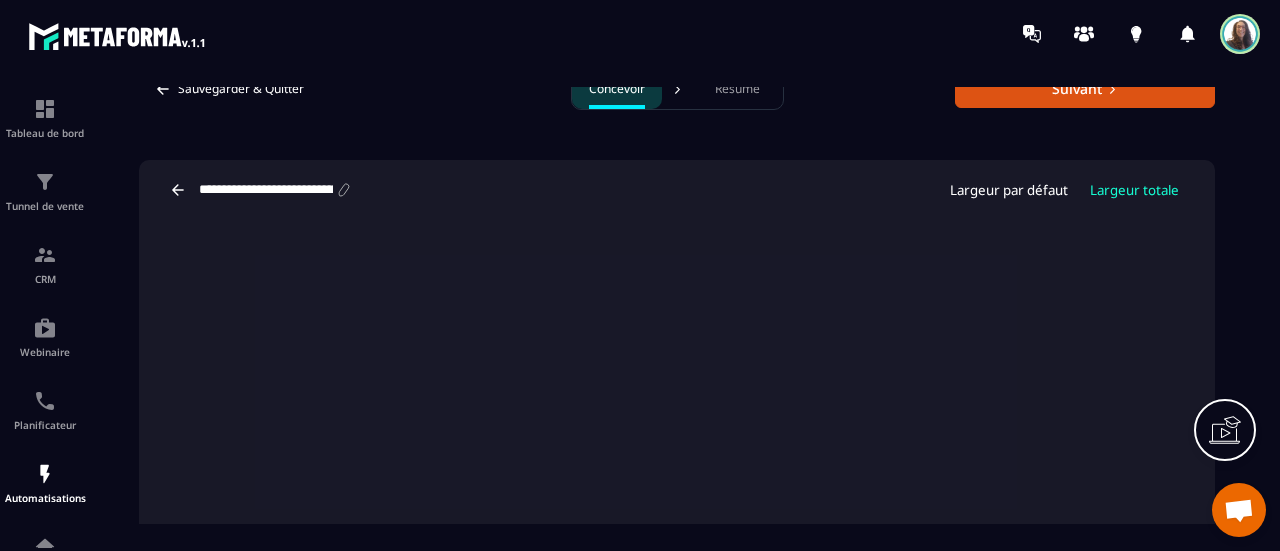click 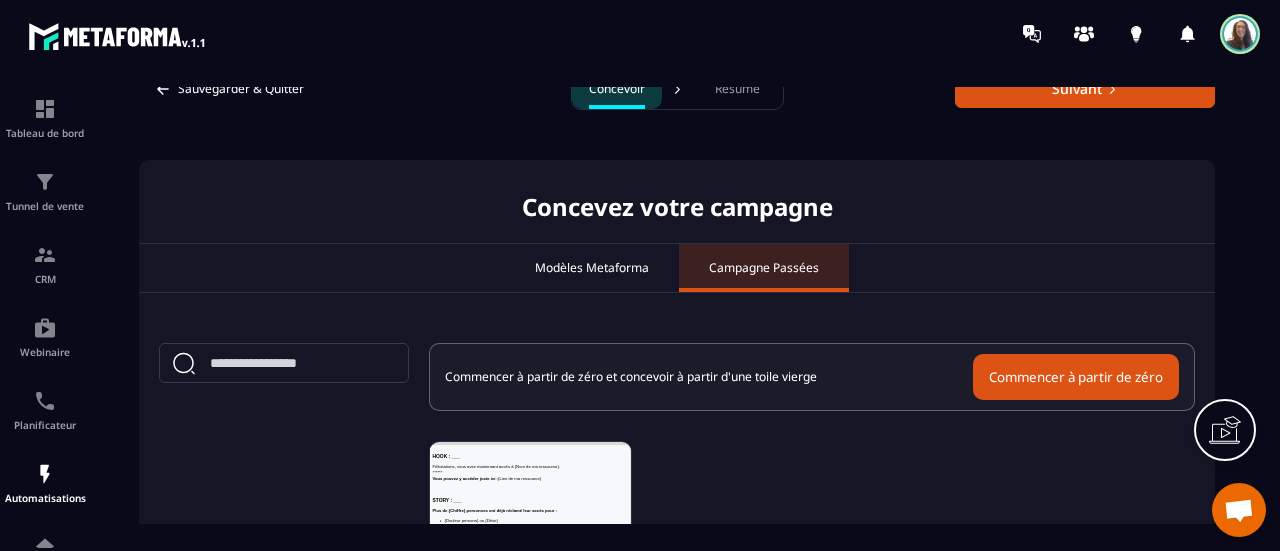 scroll, scrollTop: 0, scrollLeft: 0, axis: both 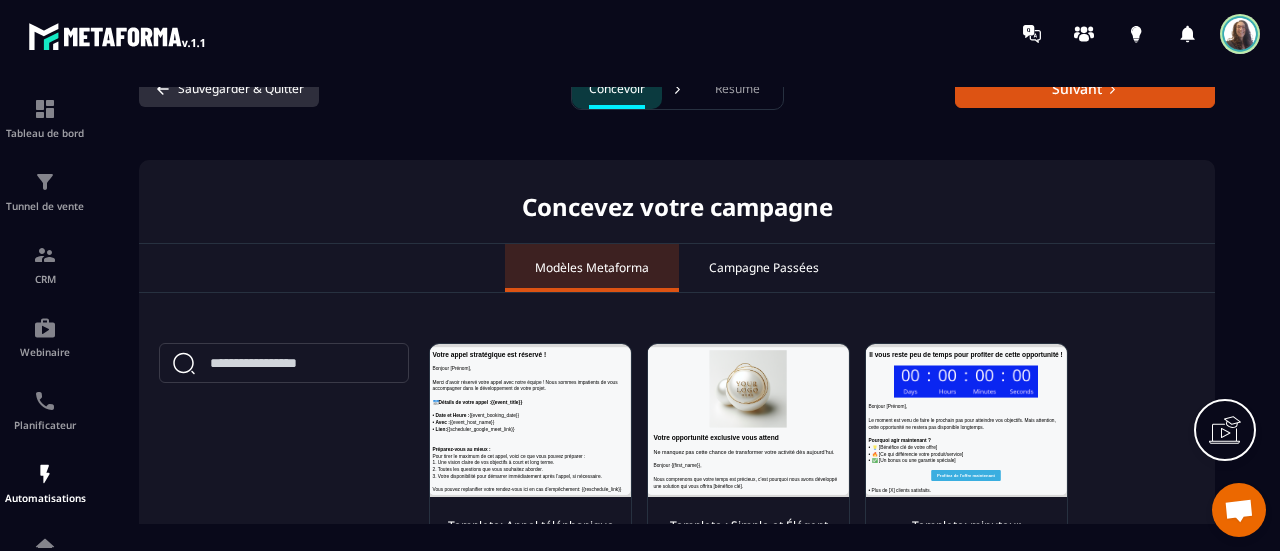 click on "Sauvegarder & Quitter" at bounding box center [229, 89] 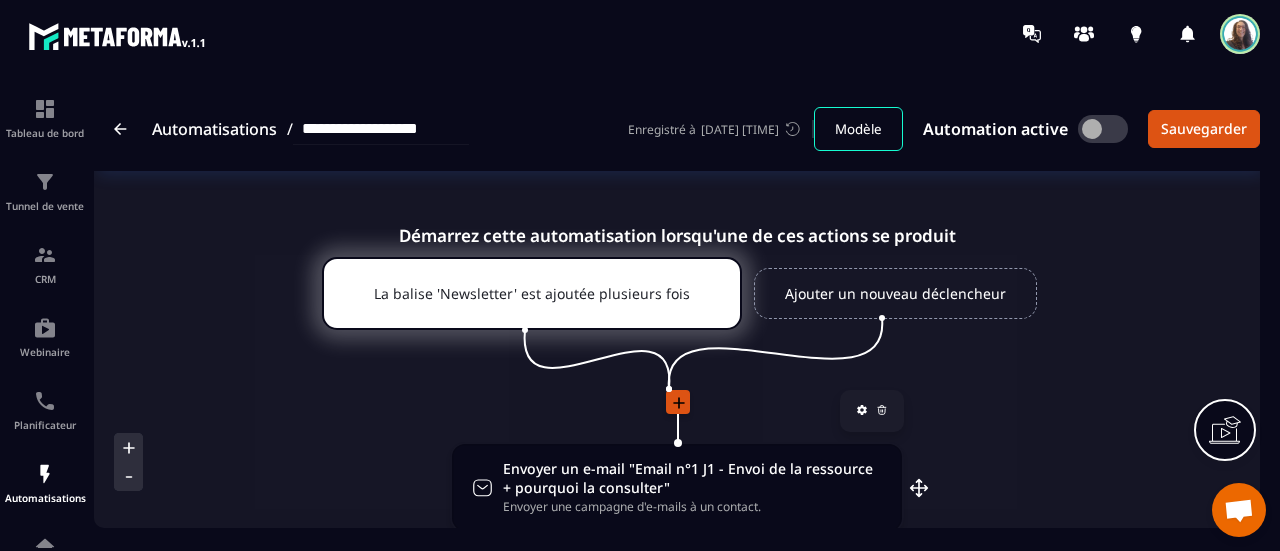 click on "Envoyer un e-mail "Email n°1 J1 - Envoi de la ressource + pourquoi la consulter"" at bounding box center [692, 478] 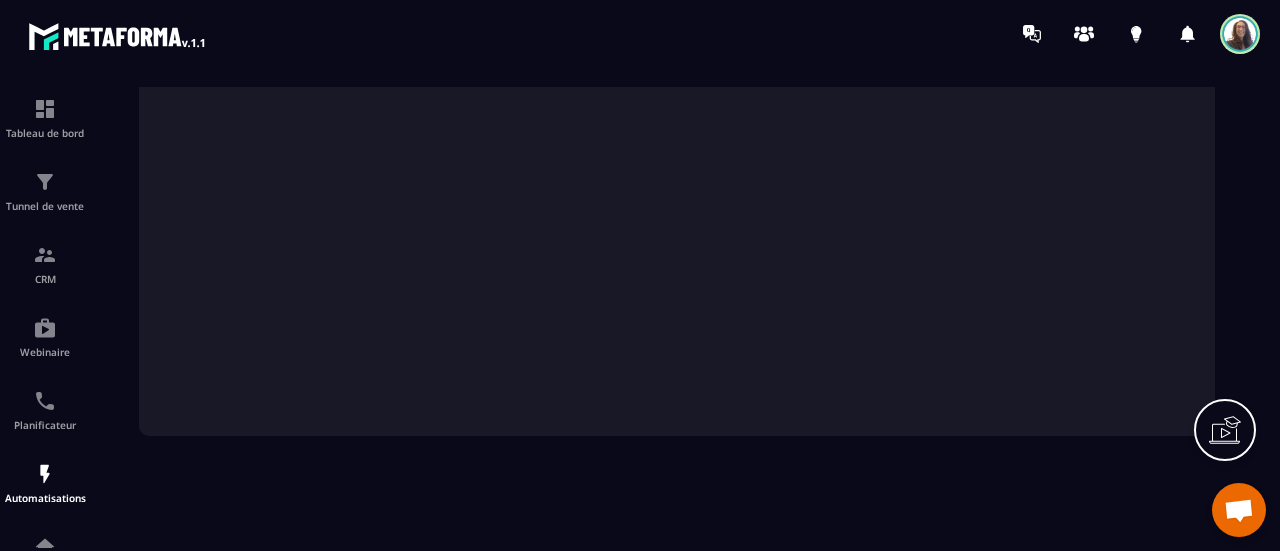 scroll, scrollTop: 0, scrollLeft: 0, axis: both 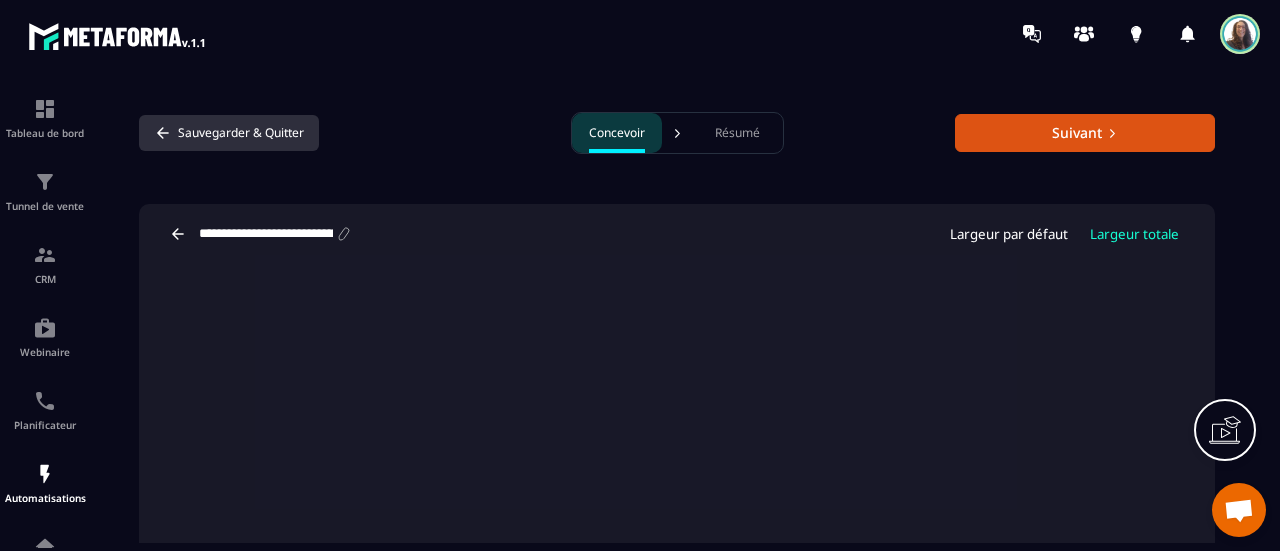 click on "Sauvegarder & Quitter" at bounding box center [229, 133] 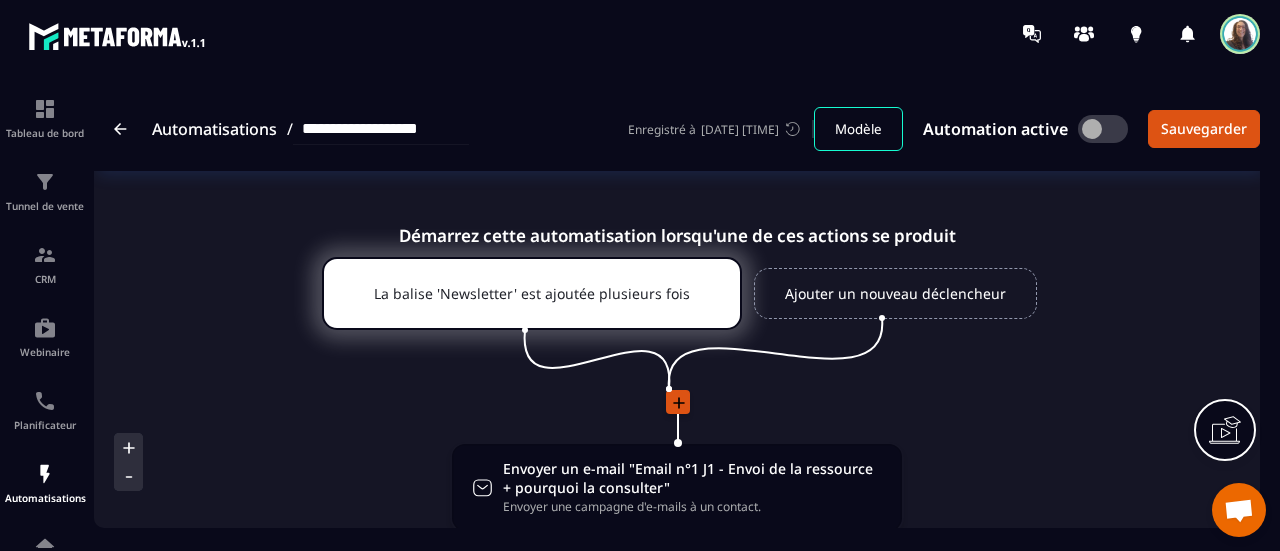 click at bounding box center [1103, 129] 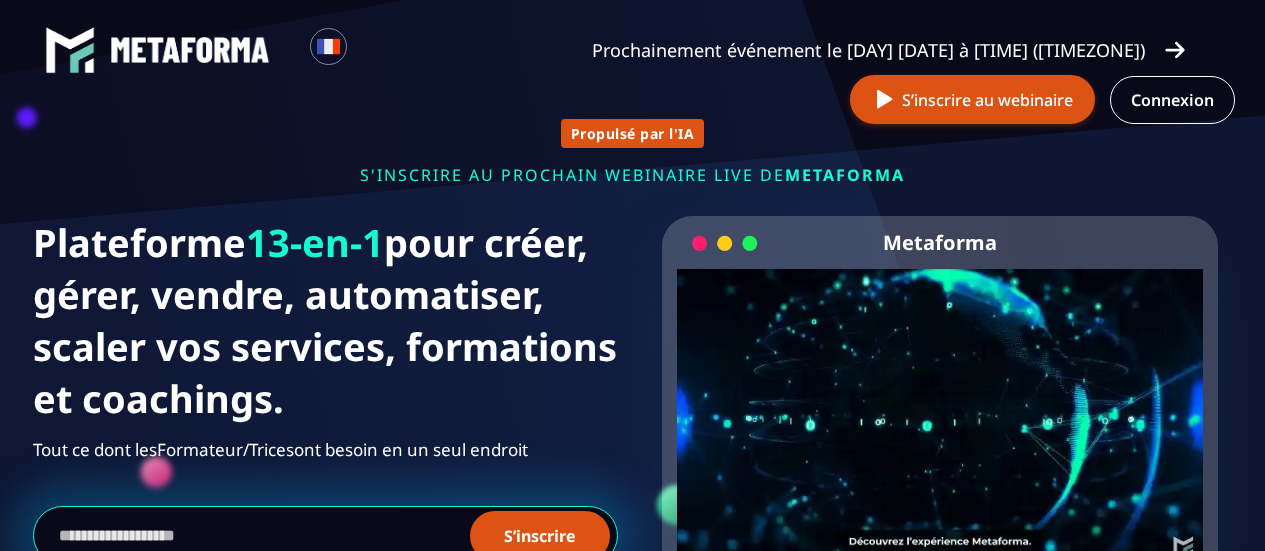 scroll, scrollTop: 0, scrollLeft: 0, axis: both 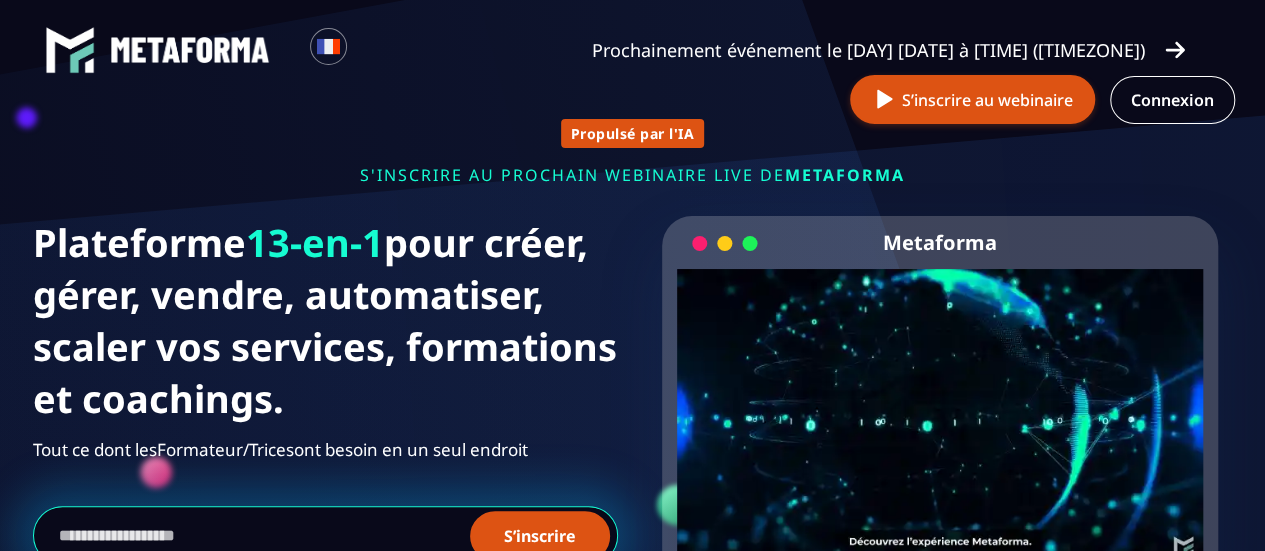 click on "Prochainement événement le [DAY] [DATE] à [TIME] ([TIMEZONE])" at bounding box center [868, 50] 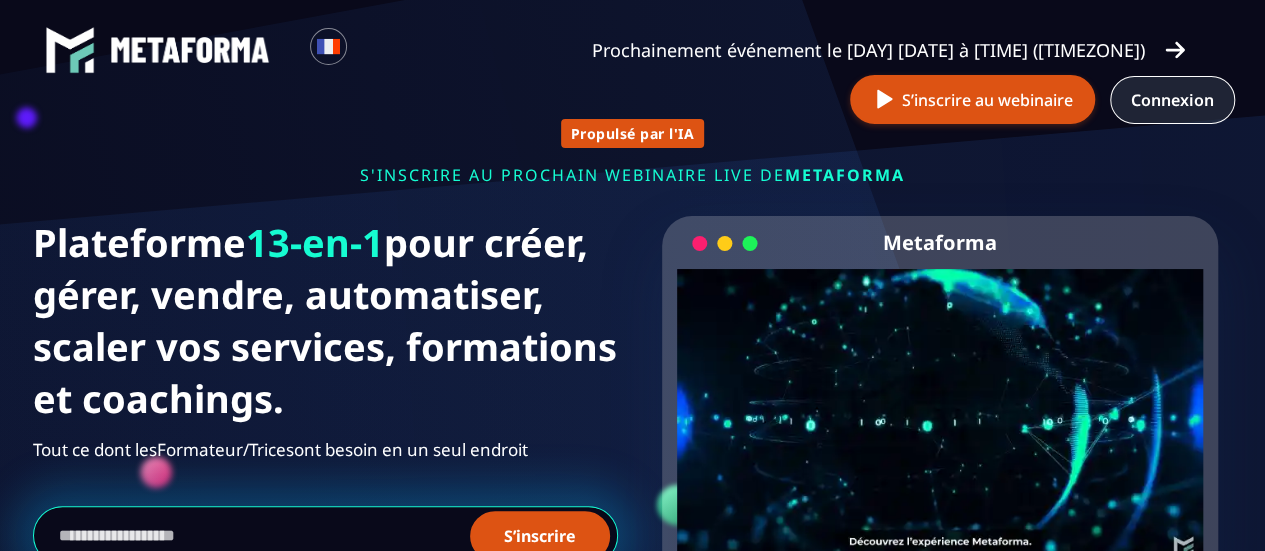 click on "Connexion" at bounding box center (1172, 100) 